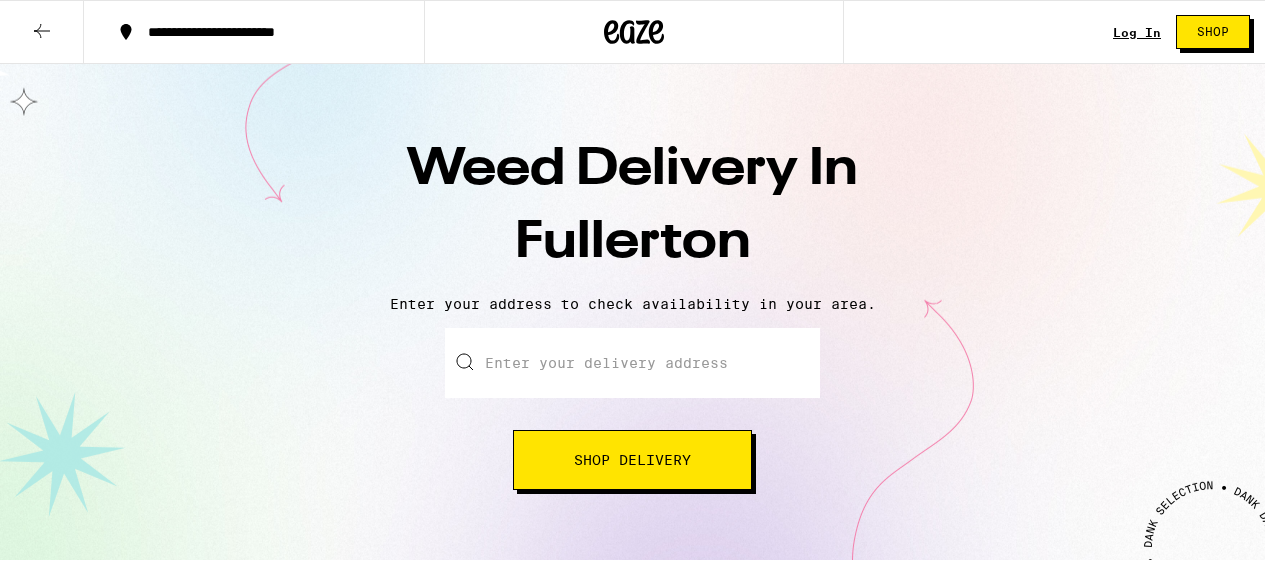 scroll, scrollTop: 0, scrollLeft: 0, axis: both 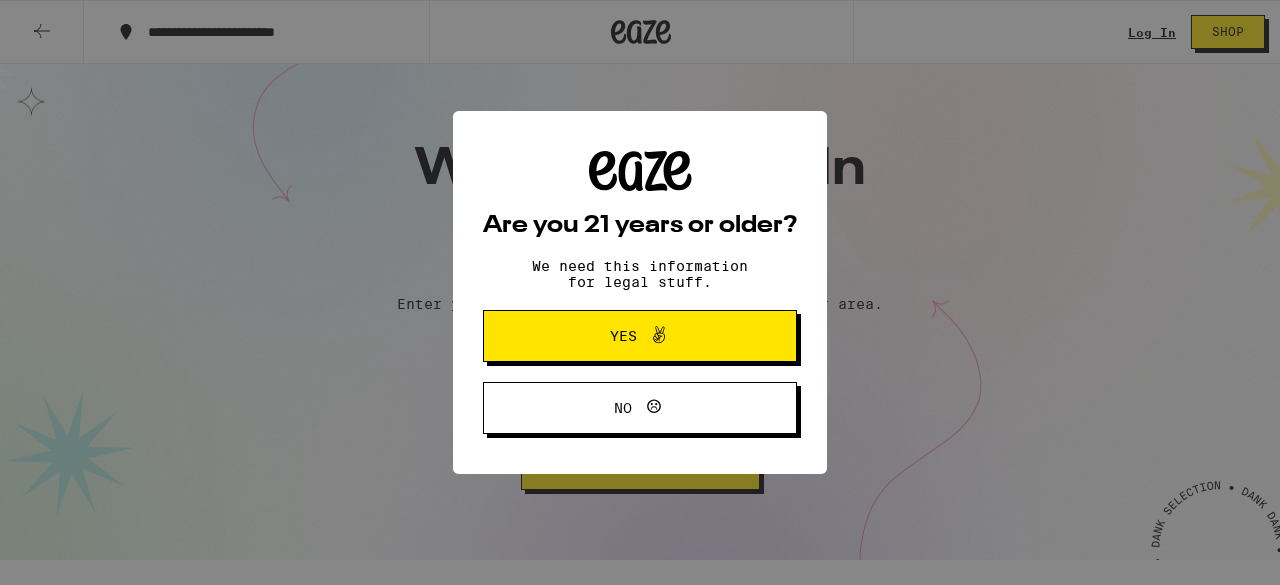 click on "Are you 21 years or older? We need this information for legal stuff. Yes No" at bounding box center (640, 292) 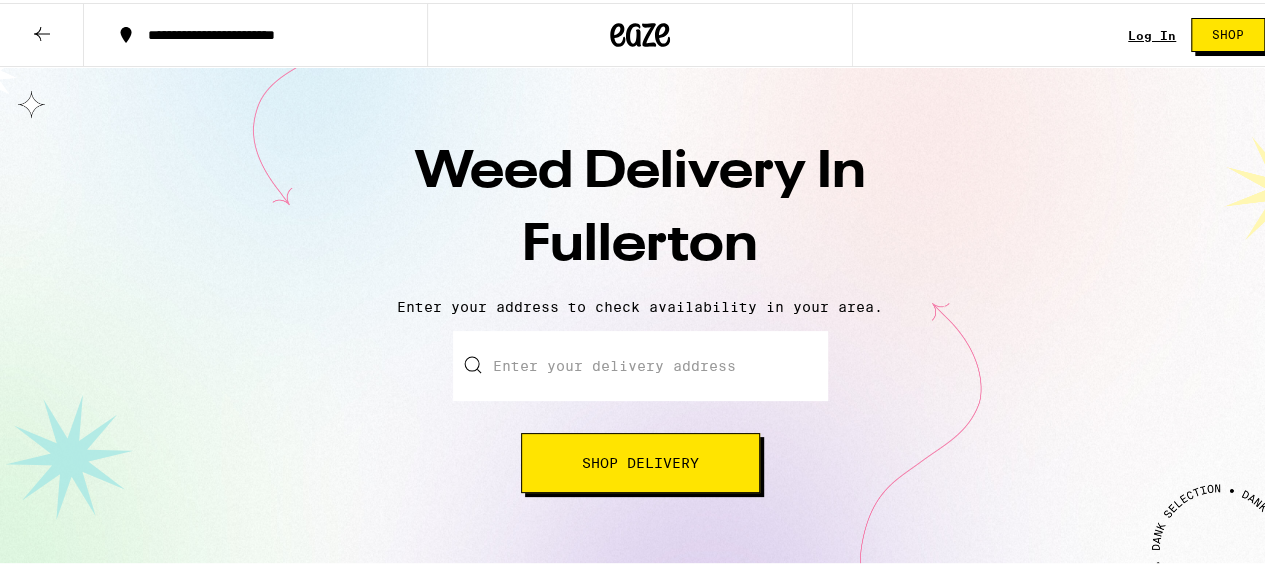 scroll, scrollTop: 0, scrollLeft: 0, axis: both 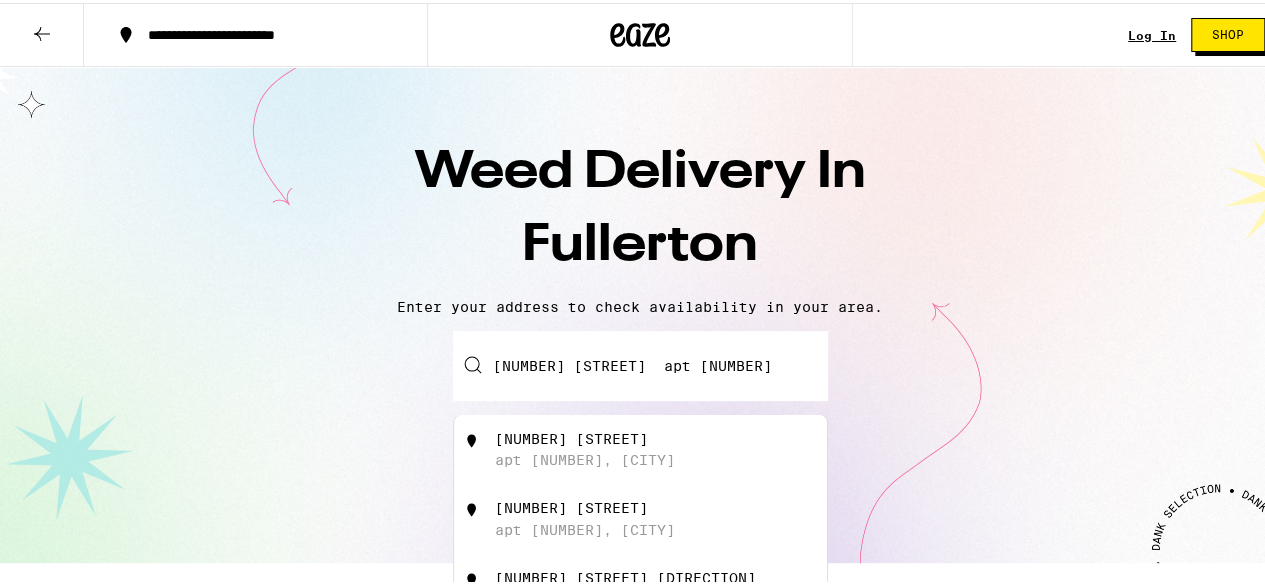 click on "[NUMBER] [STREET]" at bounding box center [571, 436] 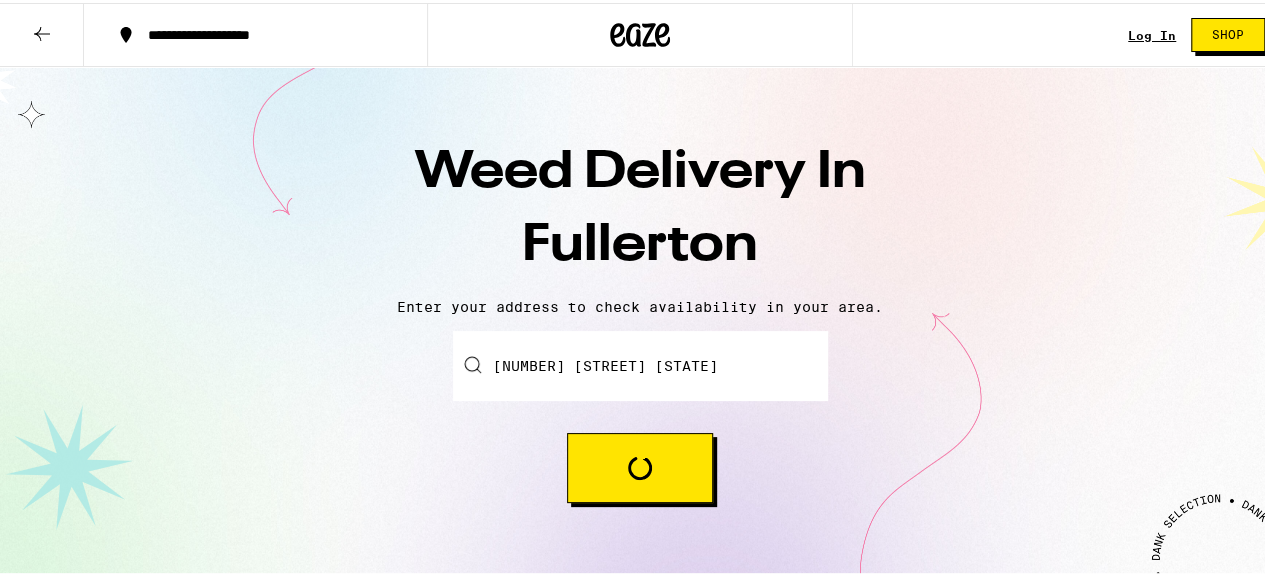 scroll, scrollTop: 0, scrollLeft: 0, axis: both 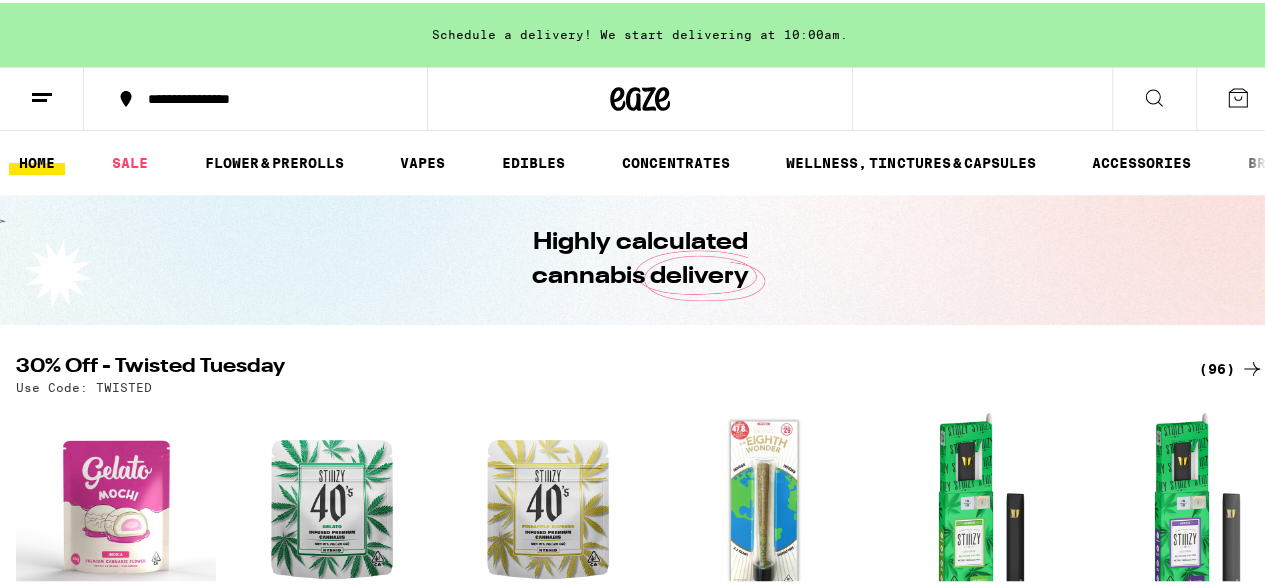 click 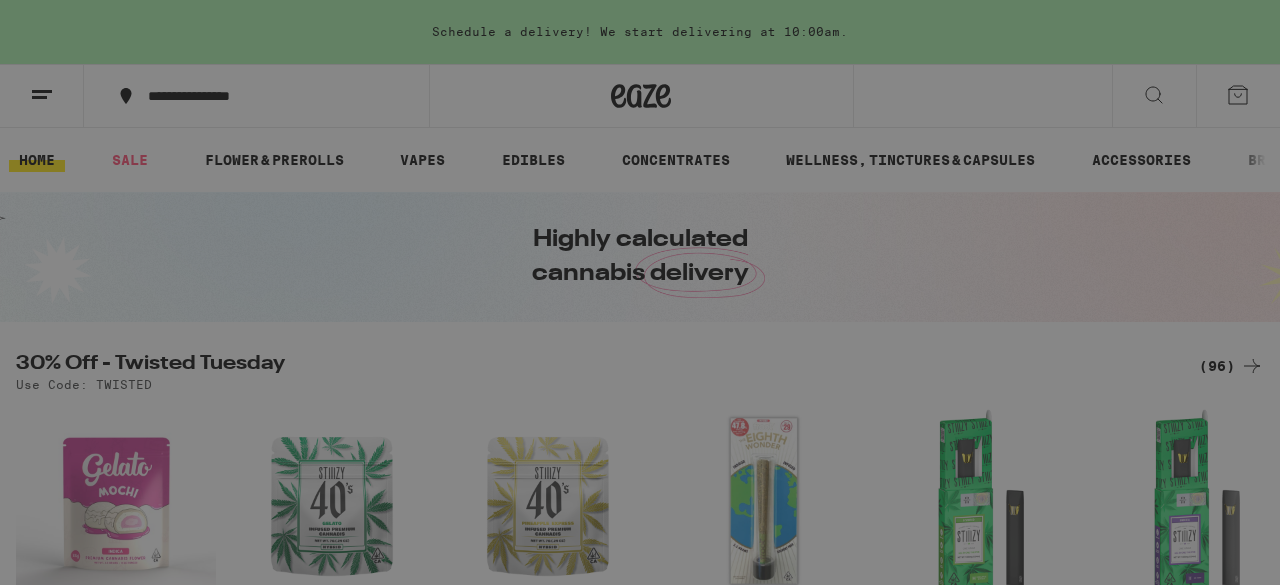 click on "Menu Log In Sign Up Shop Sale Flower & Prerolls Vapes Edibles Concentrates Wellness, Drops & Capsules Accessories Brands Help Blog v  19.43.1" at bounding box center [640, 292] 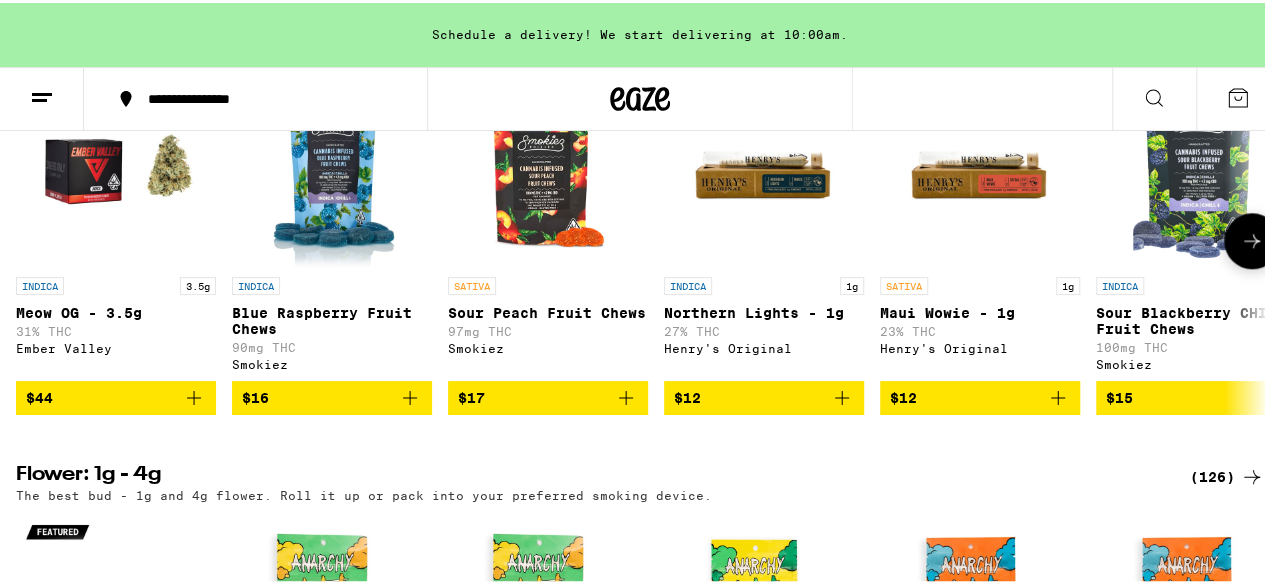 scroll, scrollTop: 840, scrollLeft: 0, axis: vertical 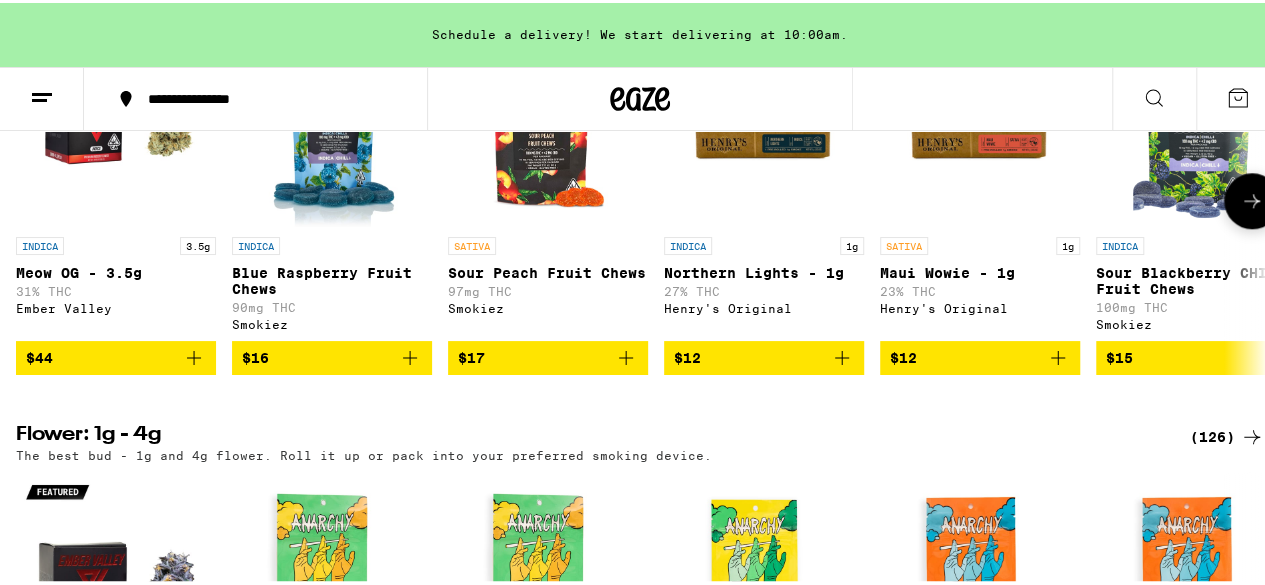 click 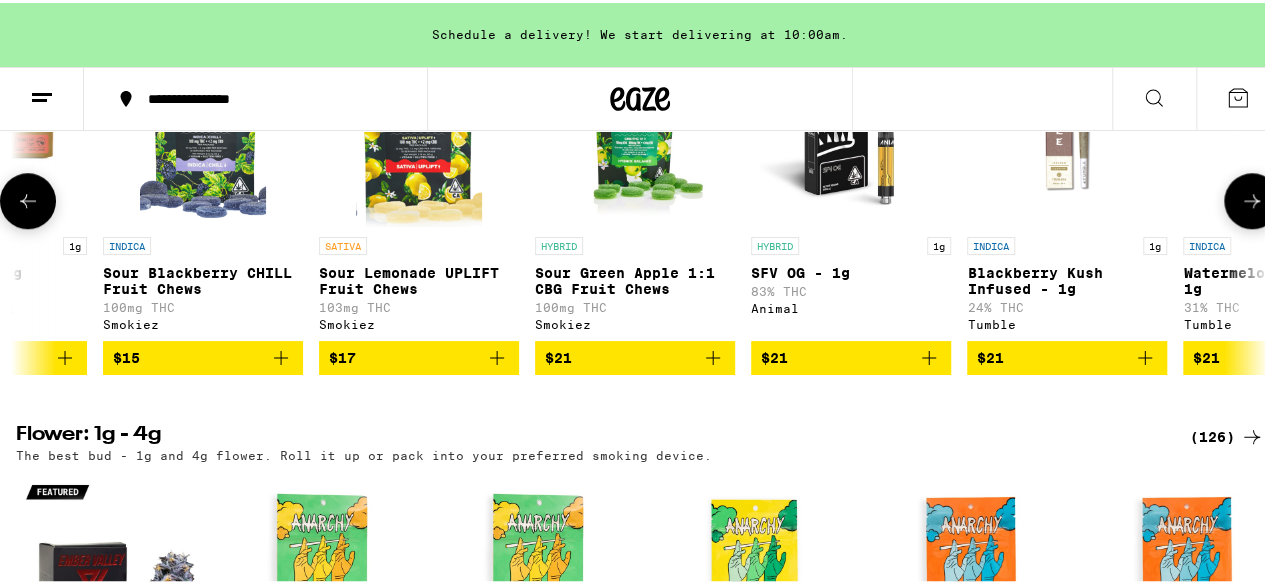 scroll, scrollTop: 0, scrollLeft: 1015, axis: horizontal 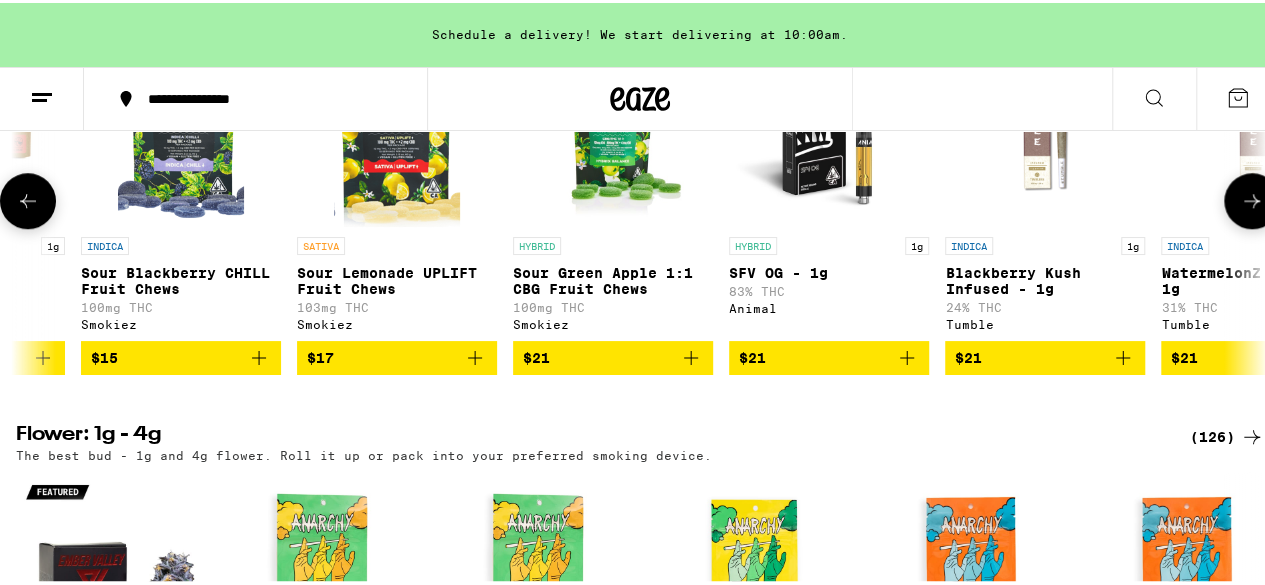 click 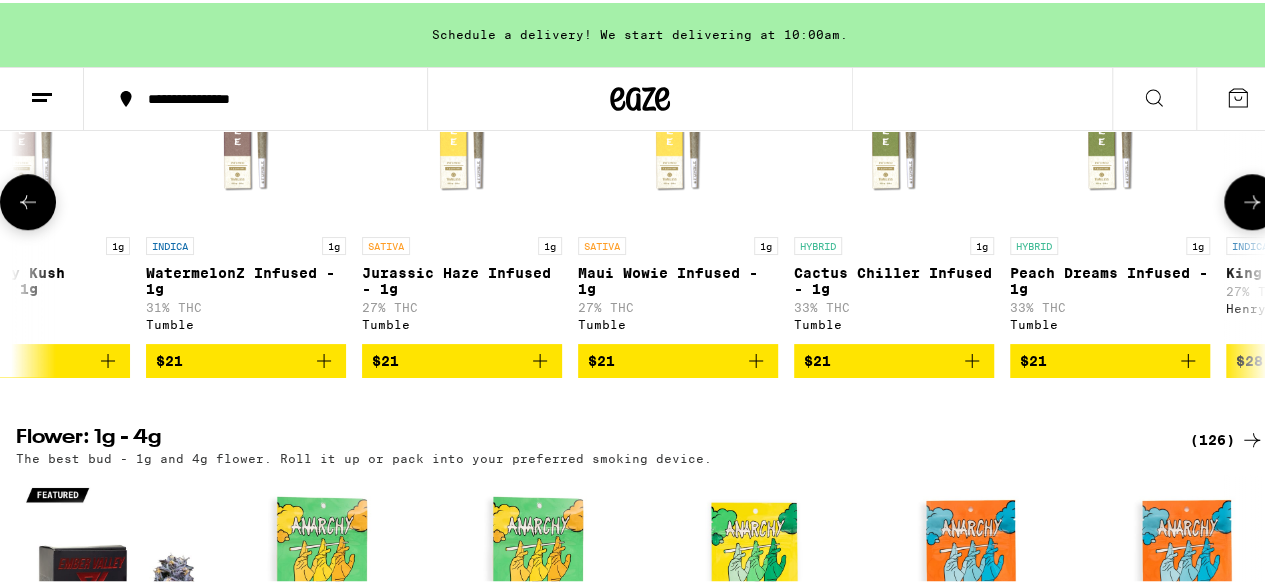 scroll, scrollTop: 0, scrollLeft: 2030, axis: horizontal 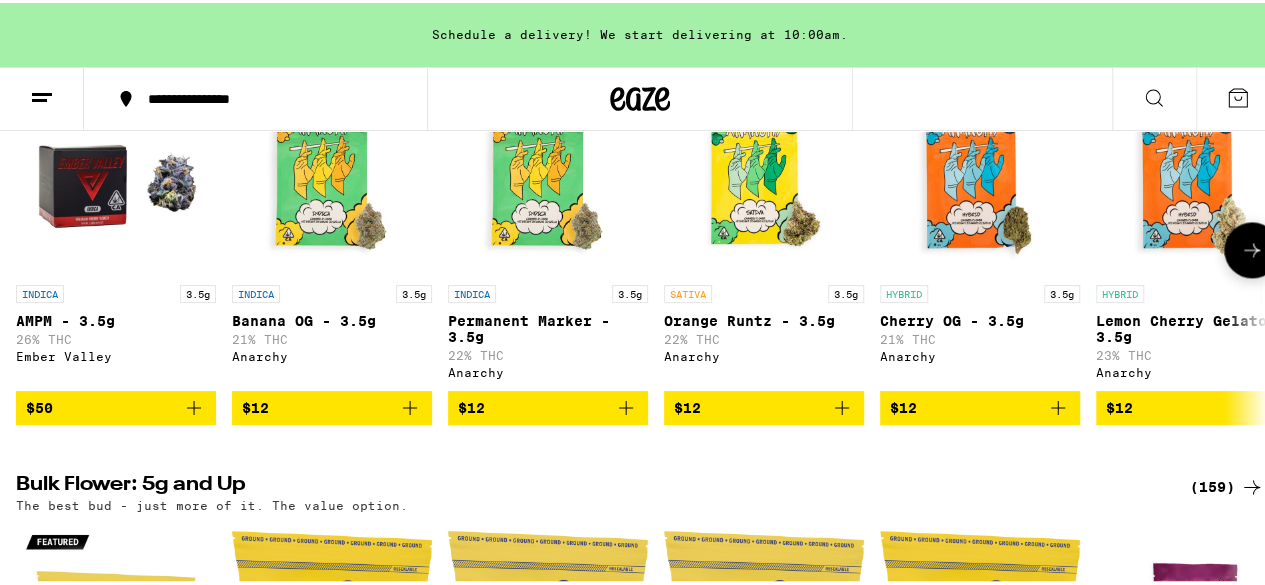 click at bounding box center [1252, 247] 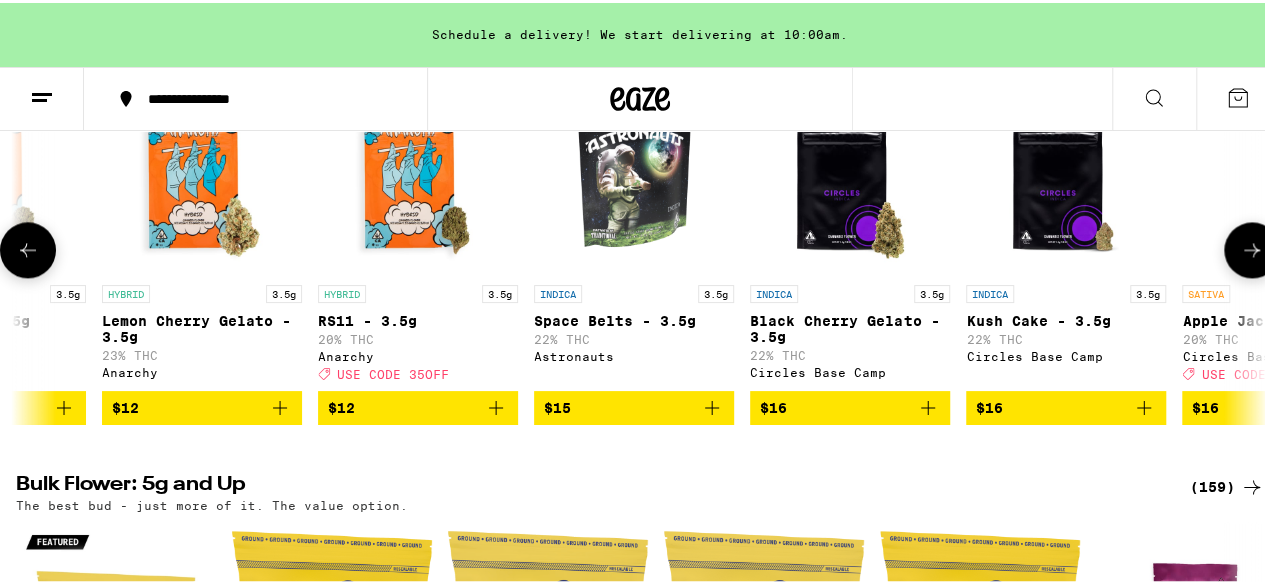 scroll, scrollTop: 0, scrollLeft: 1015, axis: horizontal 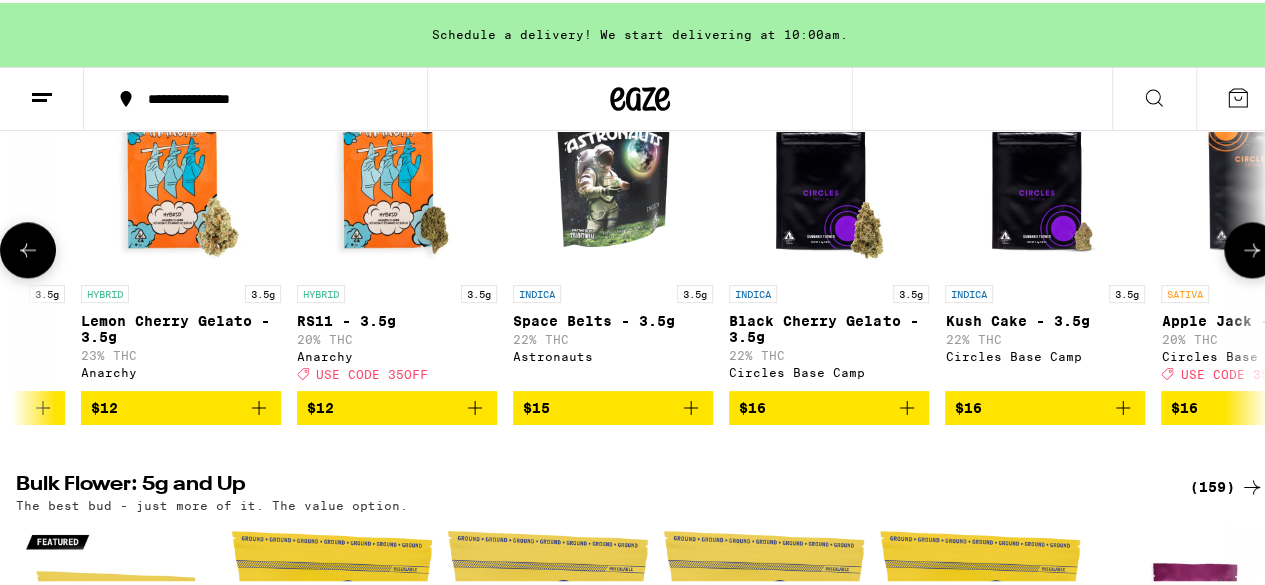 click at bounding box center (1252, 247) 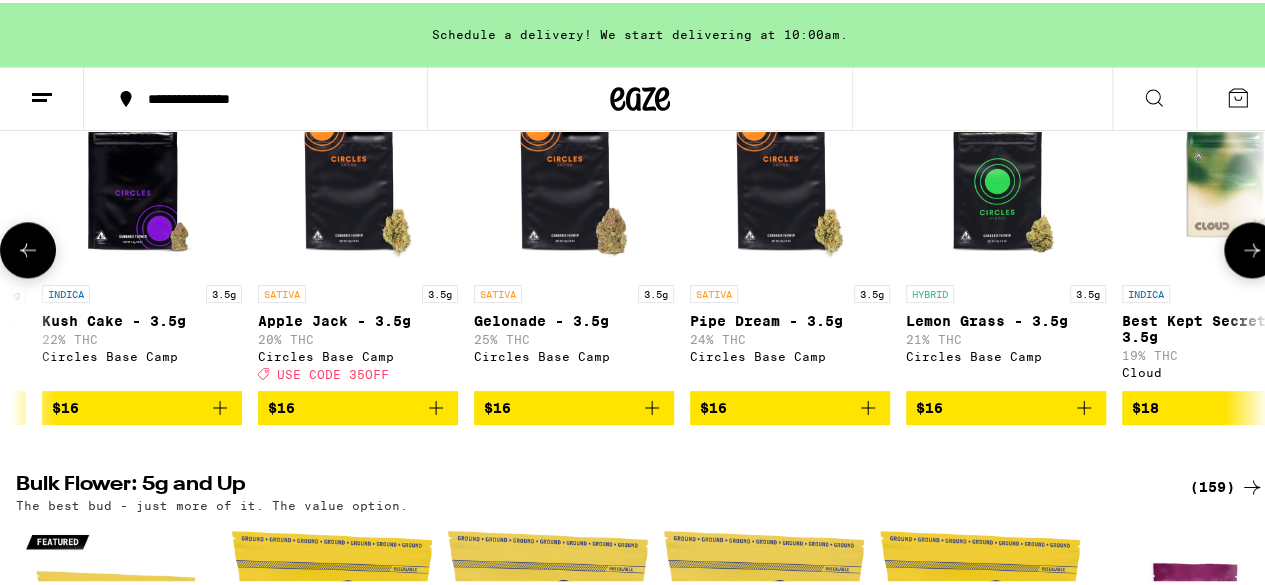 scroll, scrollTop: 0, scrollLeft: 2030, axis: horizontal 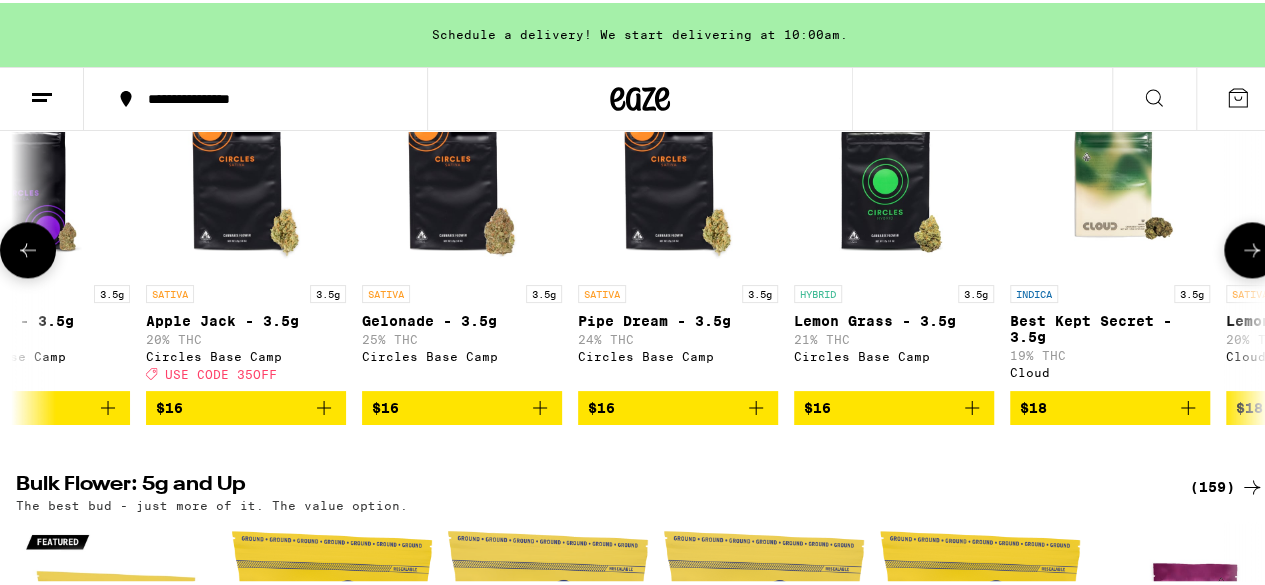 click at bounding box center (1252, 247) 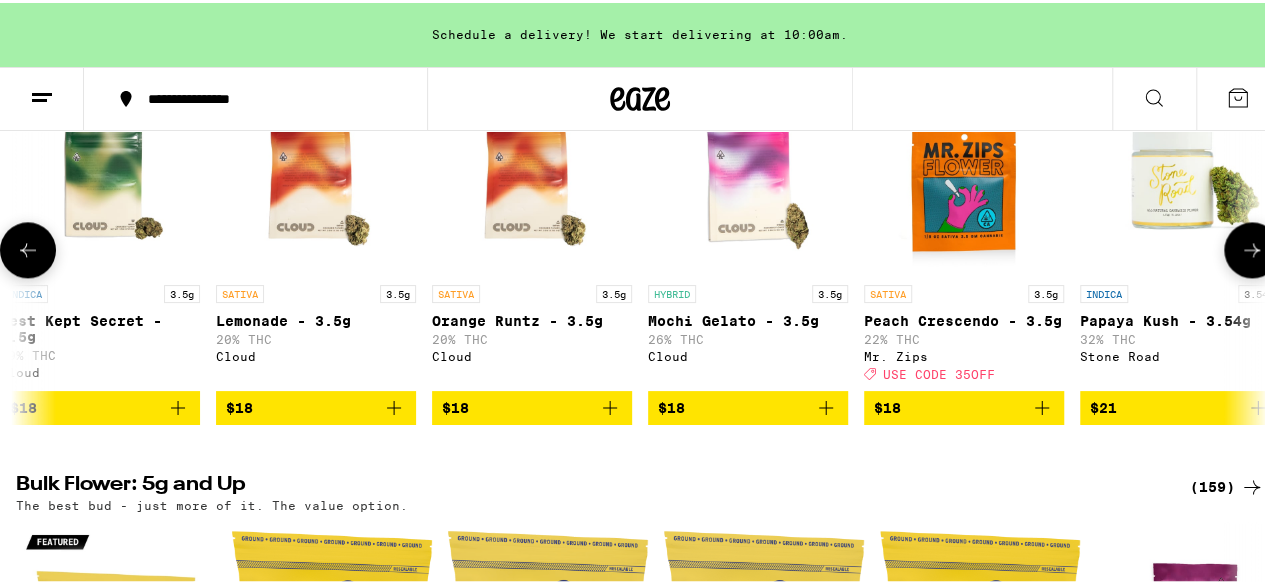 scroll, scrollTop: 0, scrollLeft: 3046, axis: horizontal 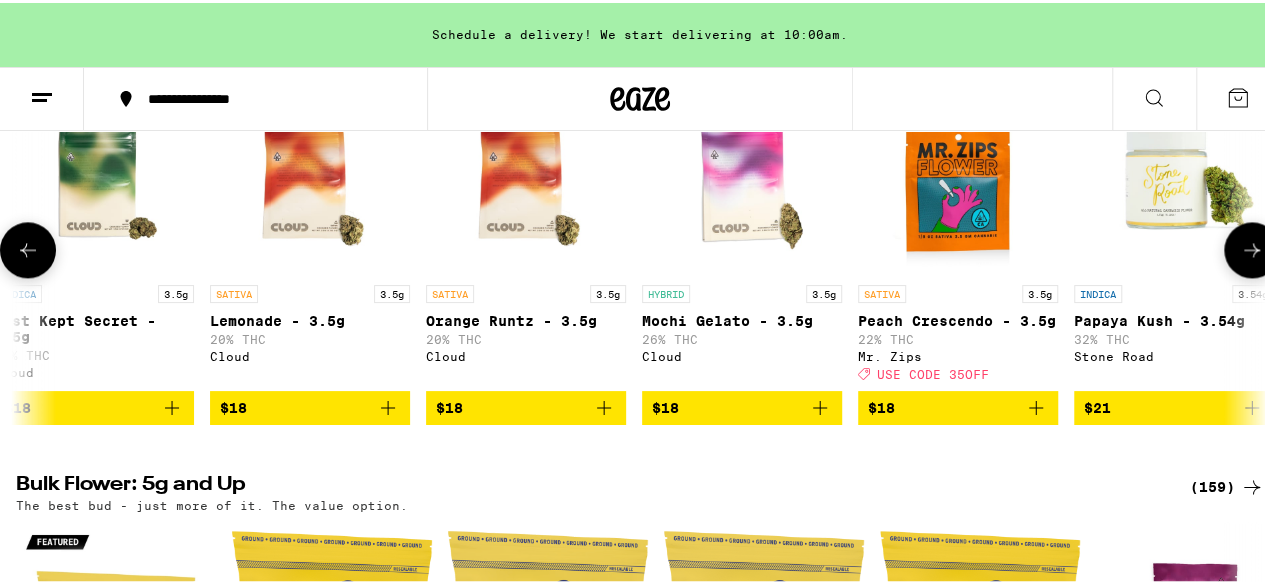 click 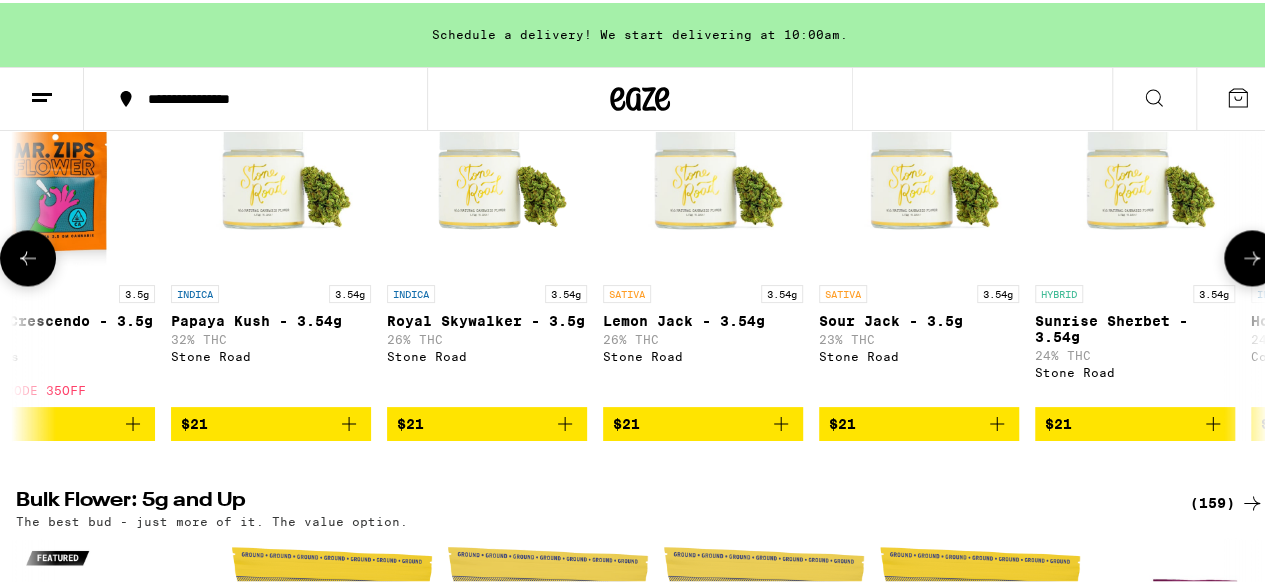 scroll, scrollTop: 0, scrollLeft: 4061, axis: horizontal 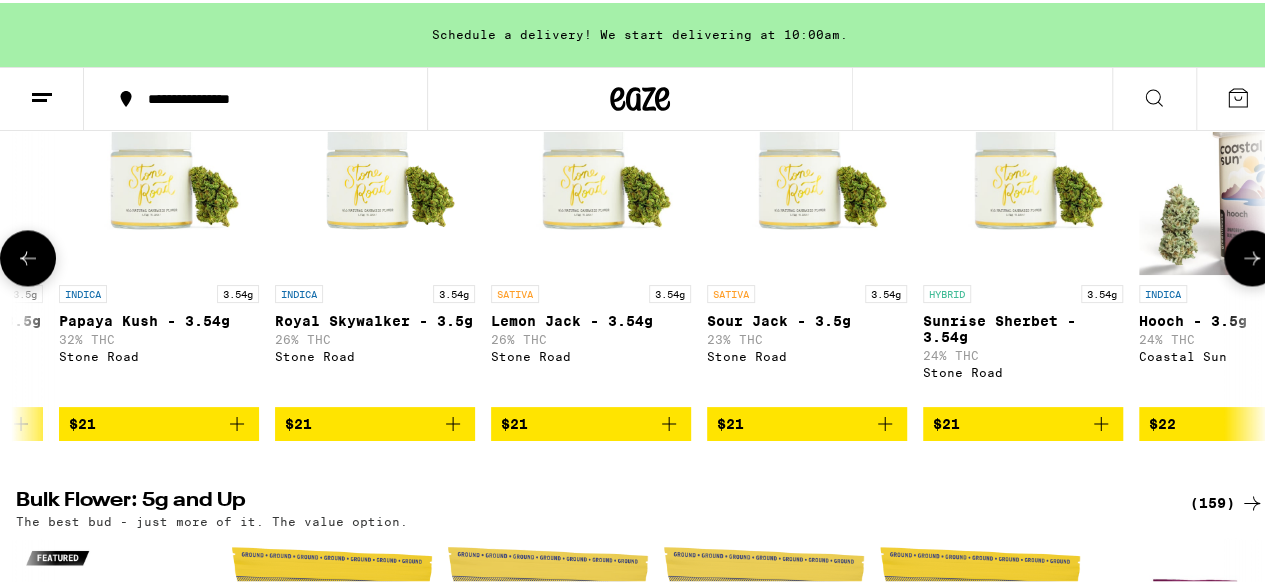 click at bounding box center [1252, 255] 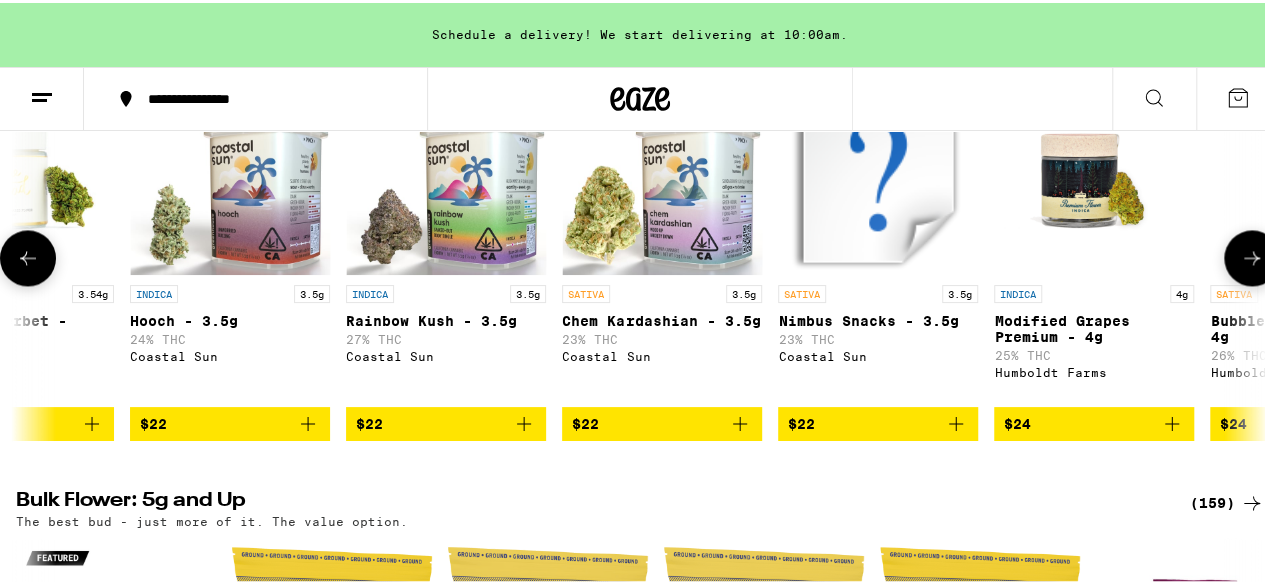 scroll, scrollTop: 0, scrollLeft: 5076, axis: horizontal 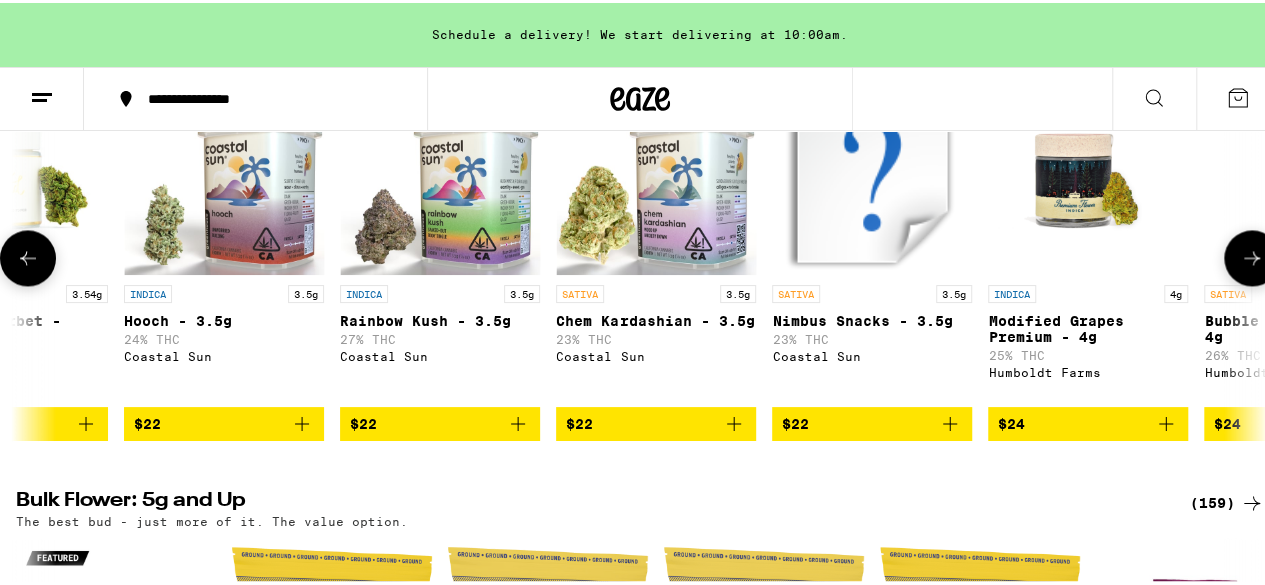 click at bounding box center (1252, 255) 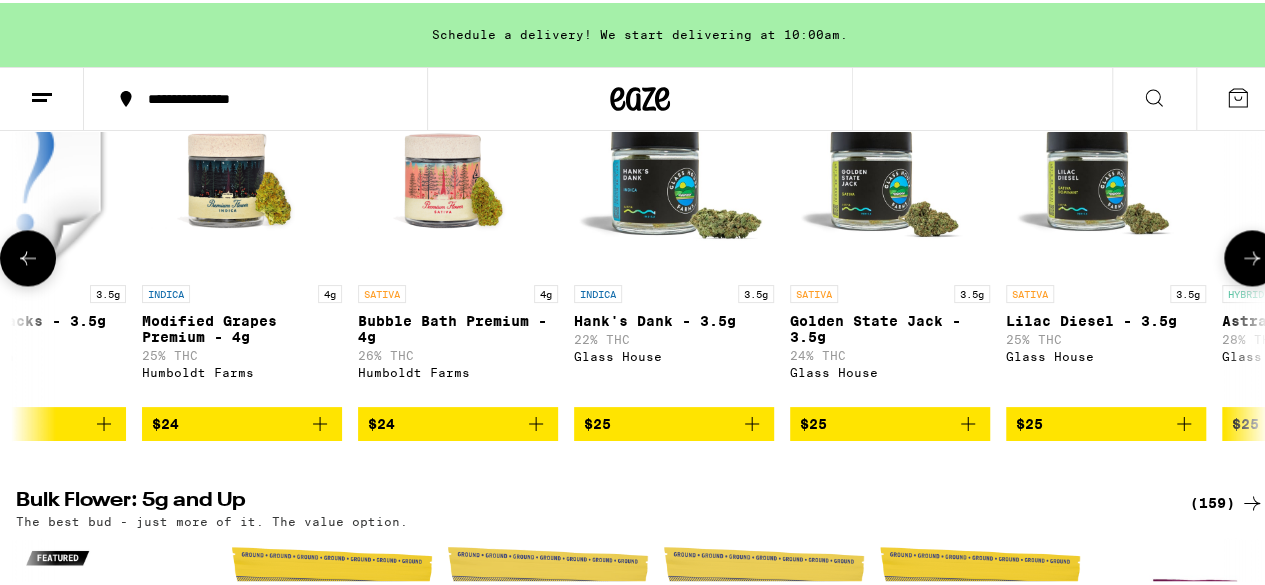 scroll, scrollTop: 0, scrollLeft: 6092, axis: horizontal 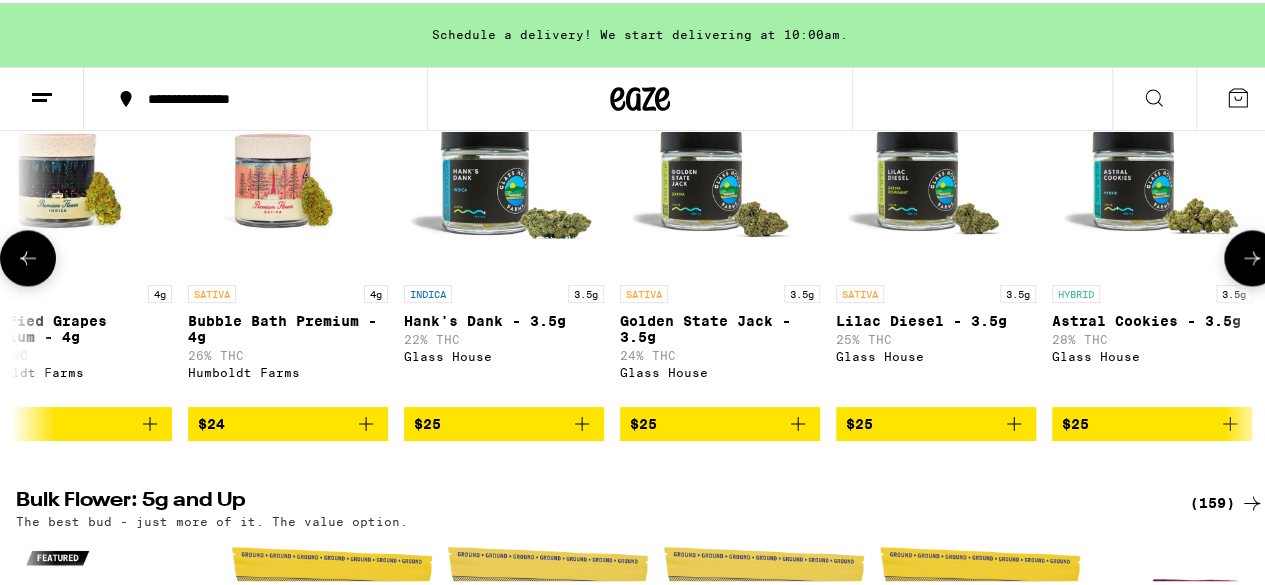 click at bounding box center (1252, 255) 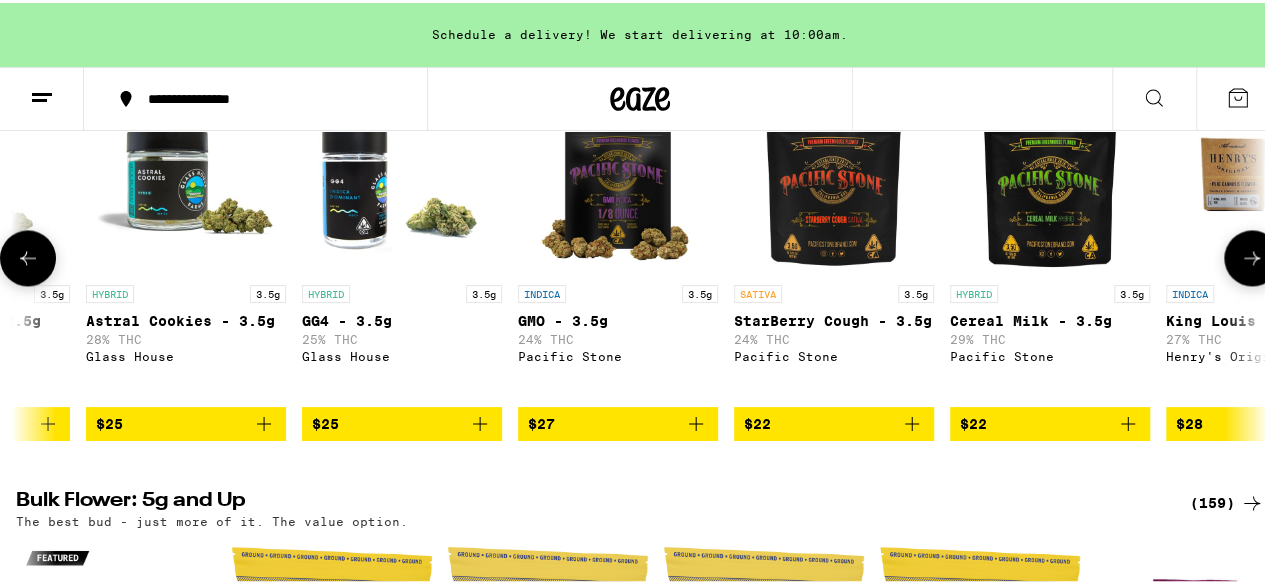 scroll, scrollTop: 0, scrollLeft: 7107, axis: horizontal 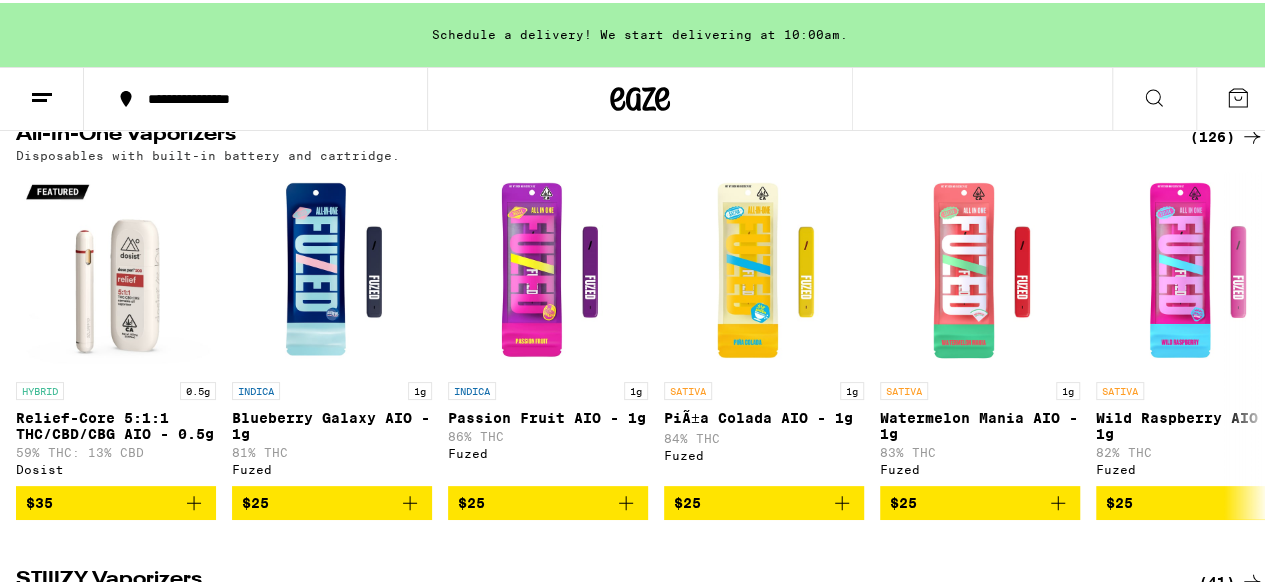 click on "(126)" at bounding box center (1227, 134) 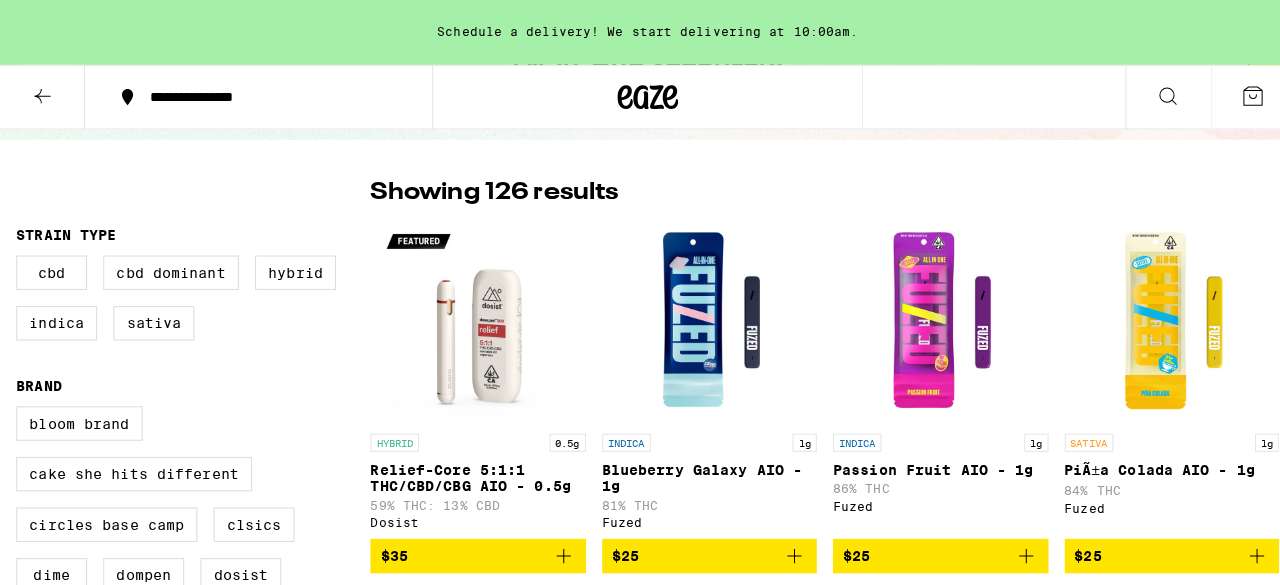 scroll, scrollTop: 120, scrollLeft: 0, axis: vertical 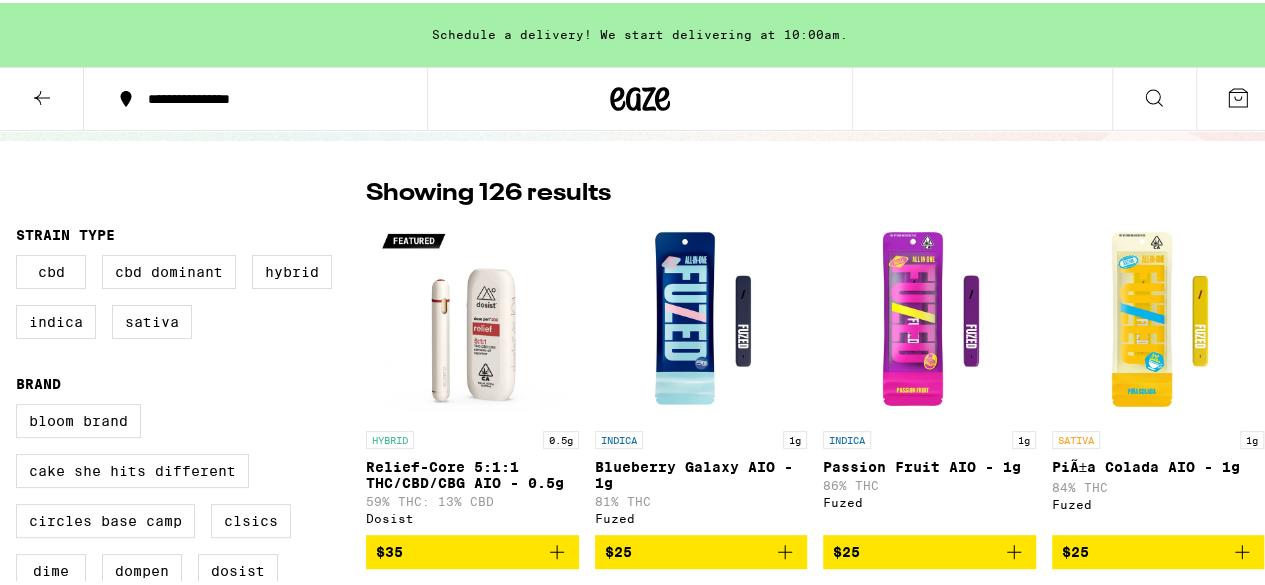 click at bounding box center (472, 318) 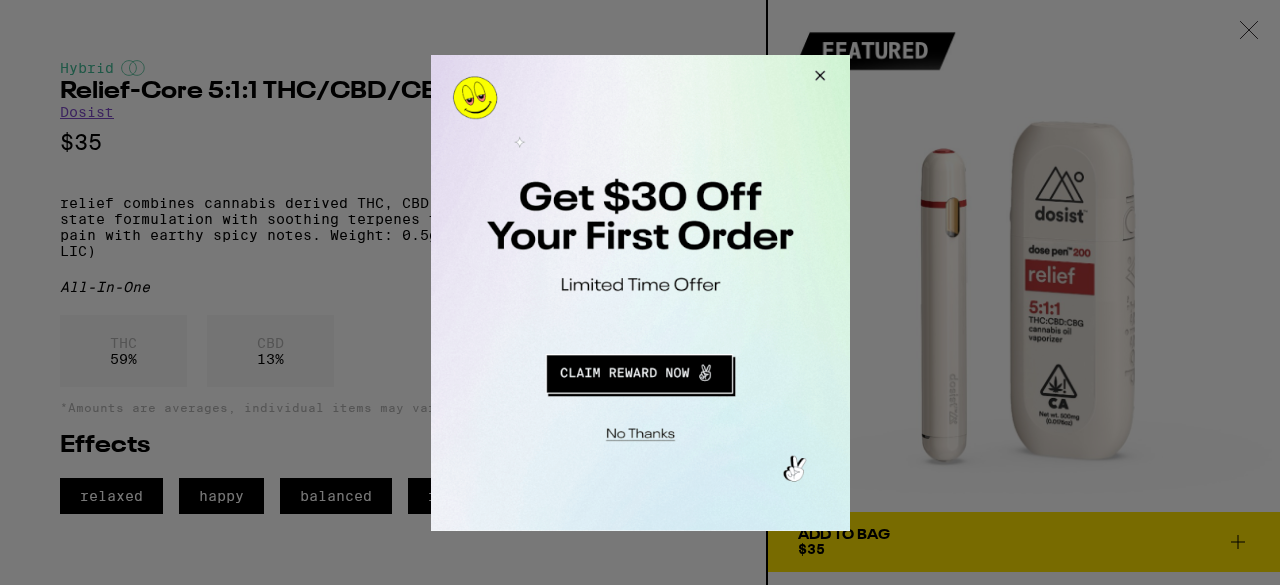 click at bounding box center (638, 370) 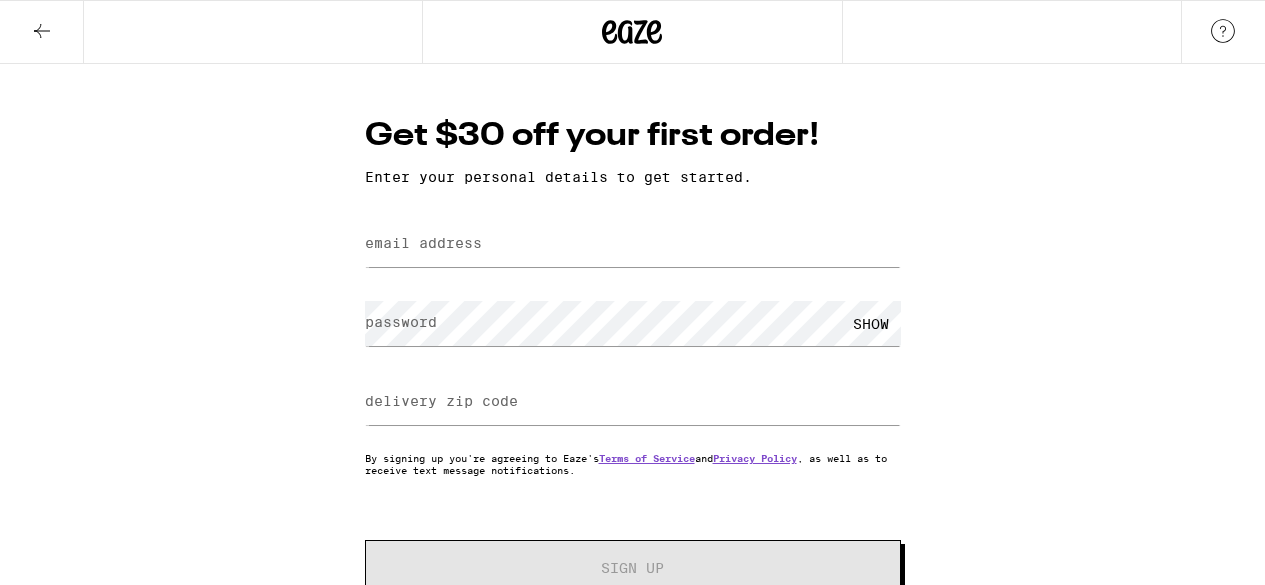 scroll, scrollTop: 0, scrollLeft: 0, axis: both 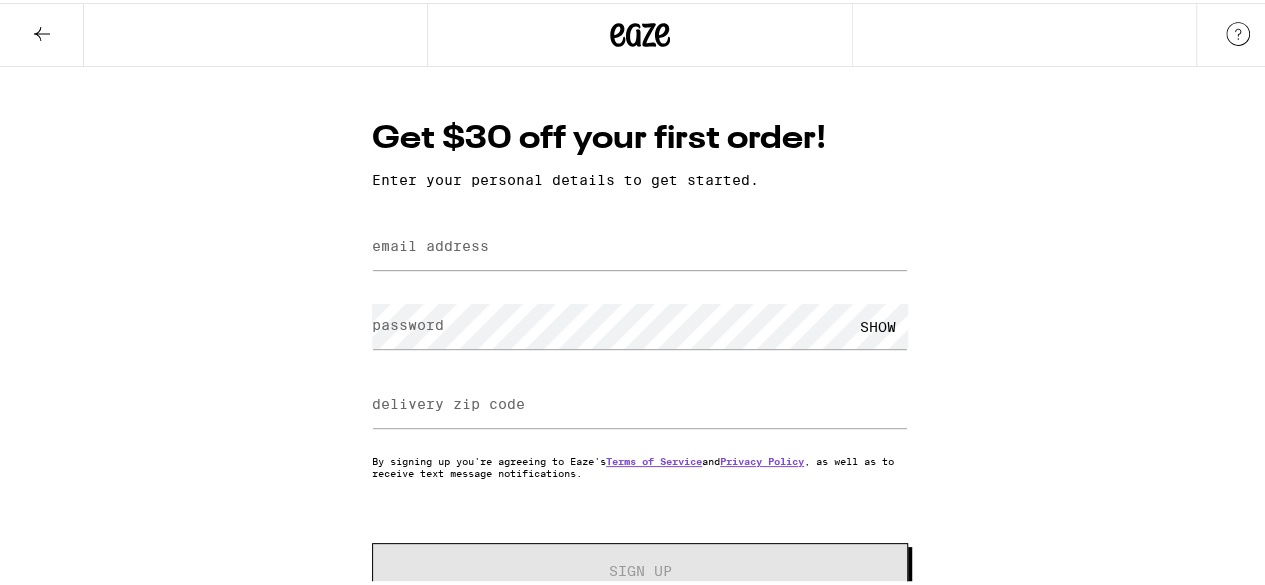 type on "[EMAIL]" 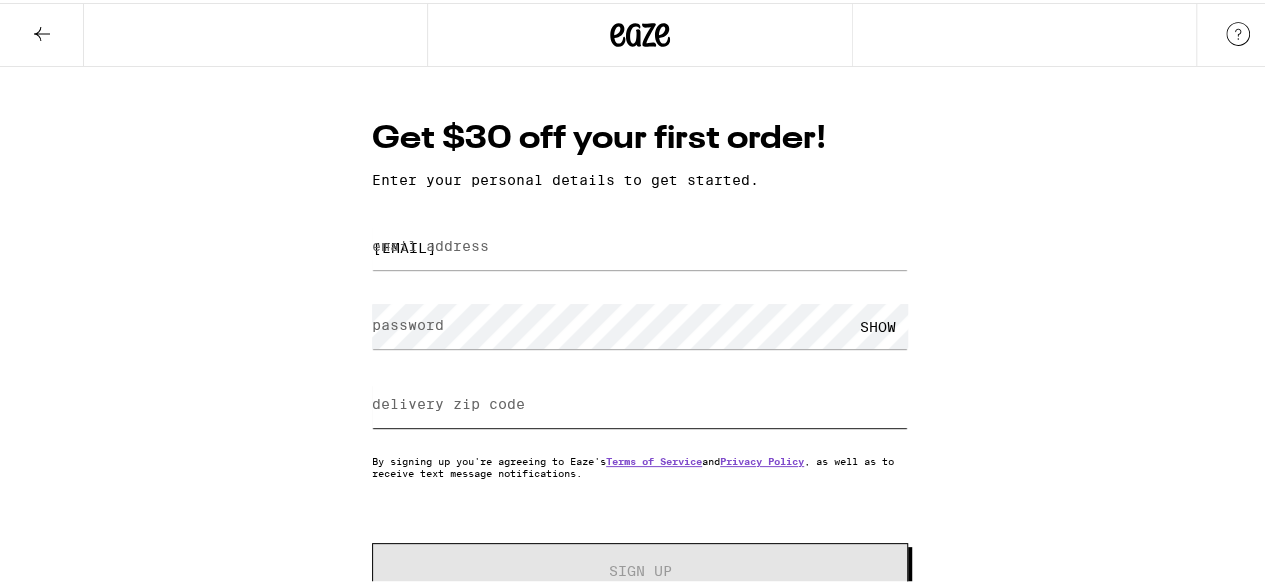 type on "[PHONE]" 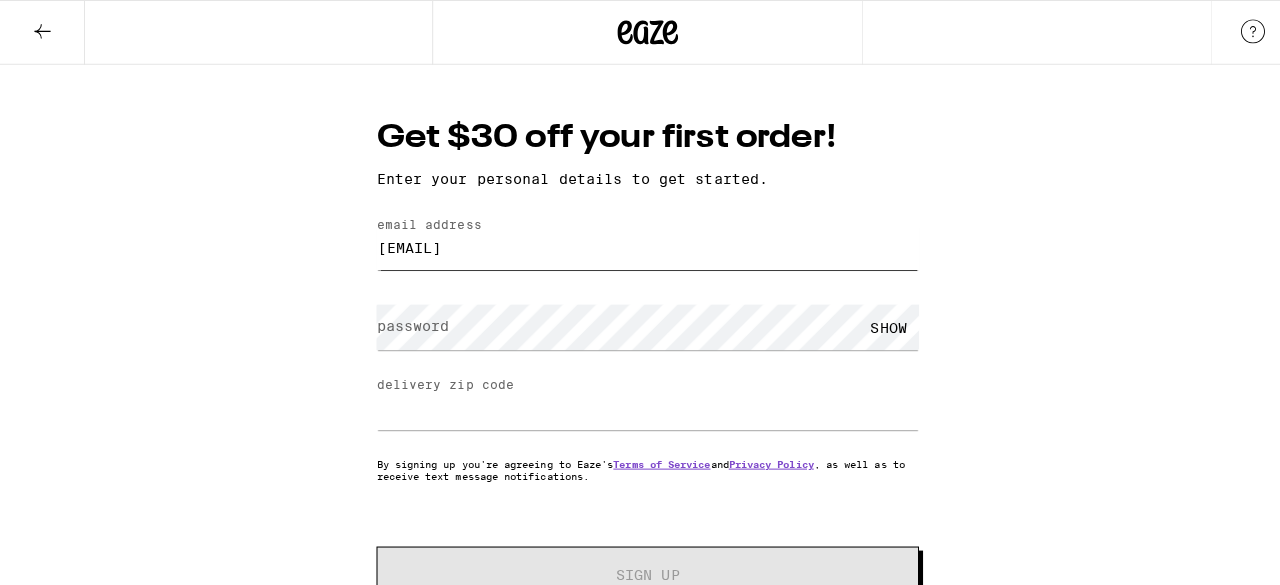 scroll, scrollTop: 0, scrollLeft: 0, axis: both 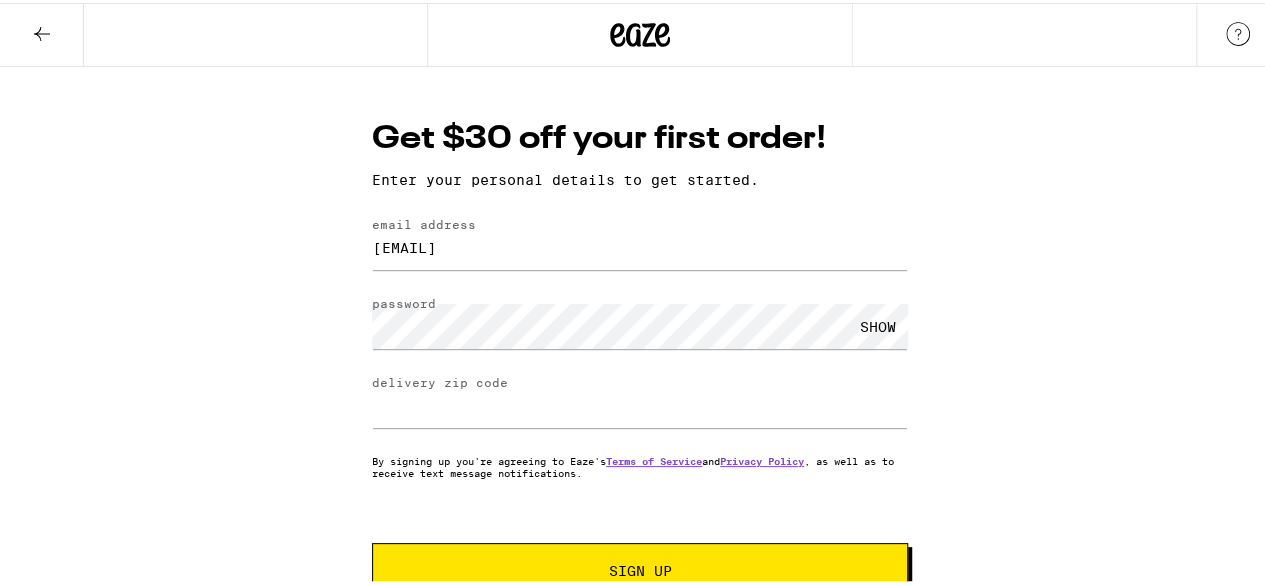 click on "SHOW" at bounding box center [878, 323] 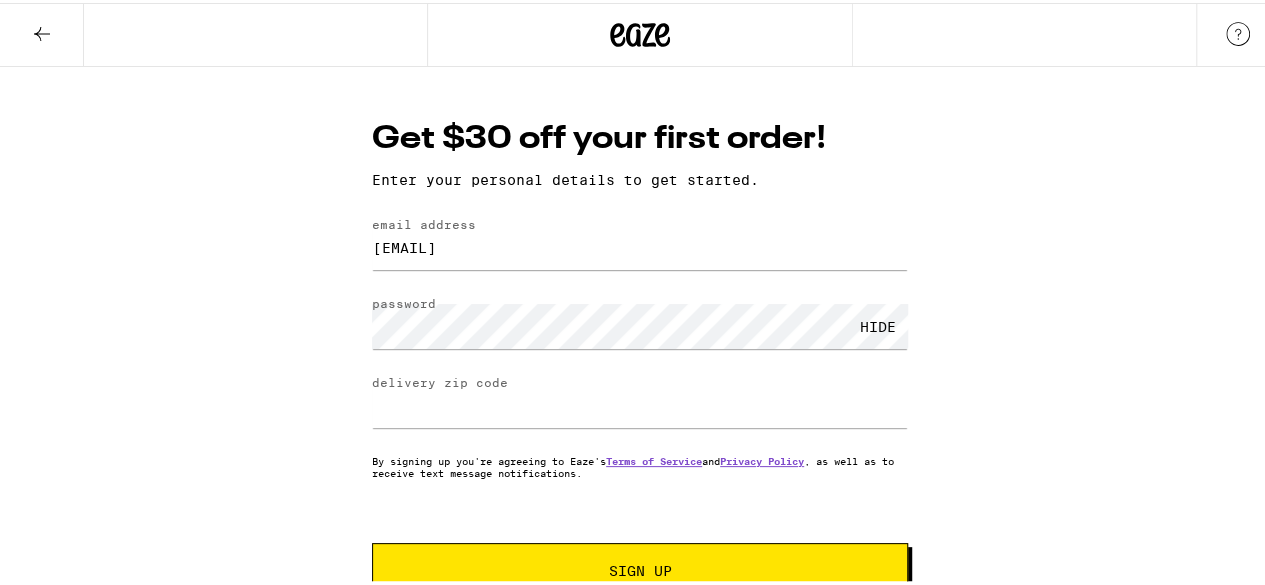 click on "Sign Up" at bounding box center (640, 568) 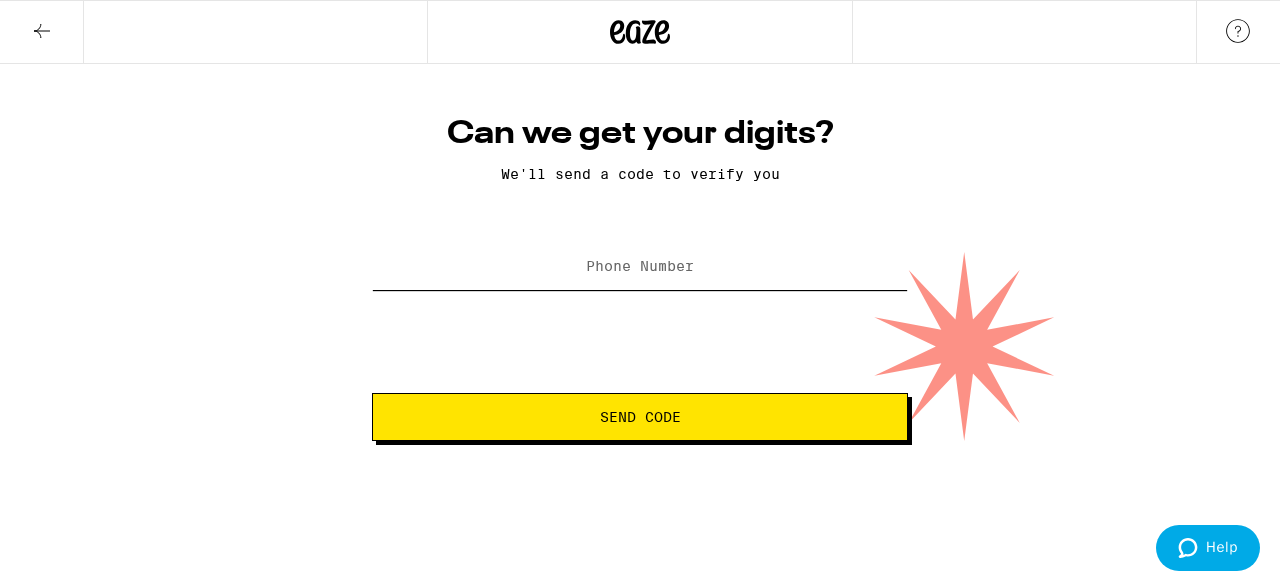 click on "Phone Number" at bounding box center [640, 267] 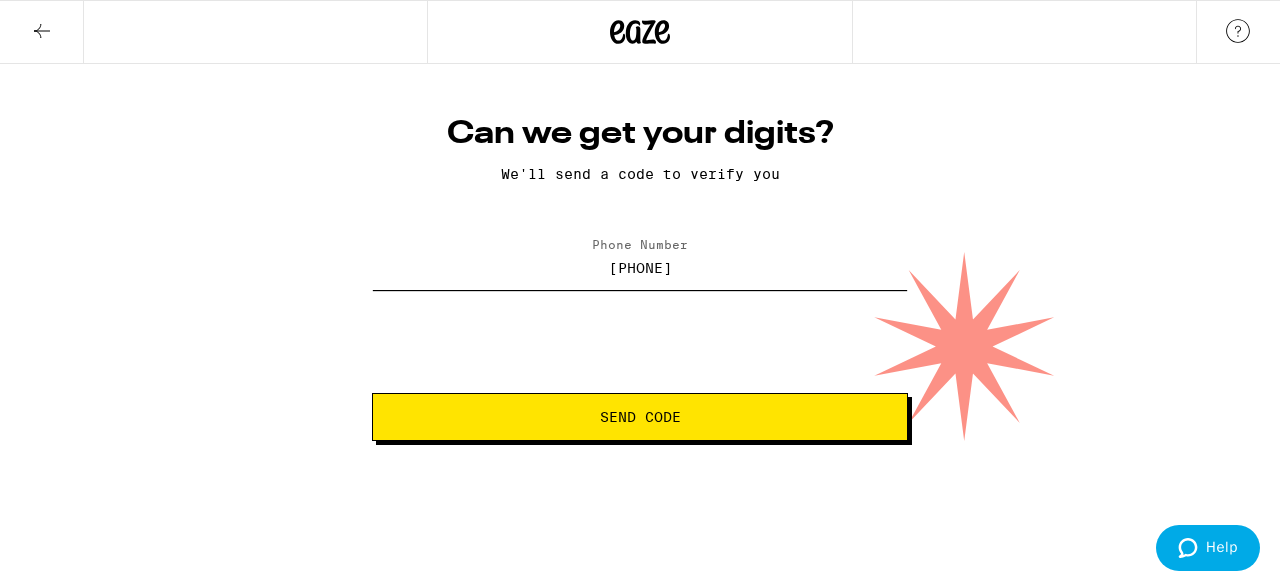 type on "(714) 951-2959" 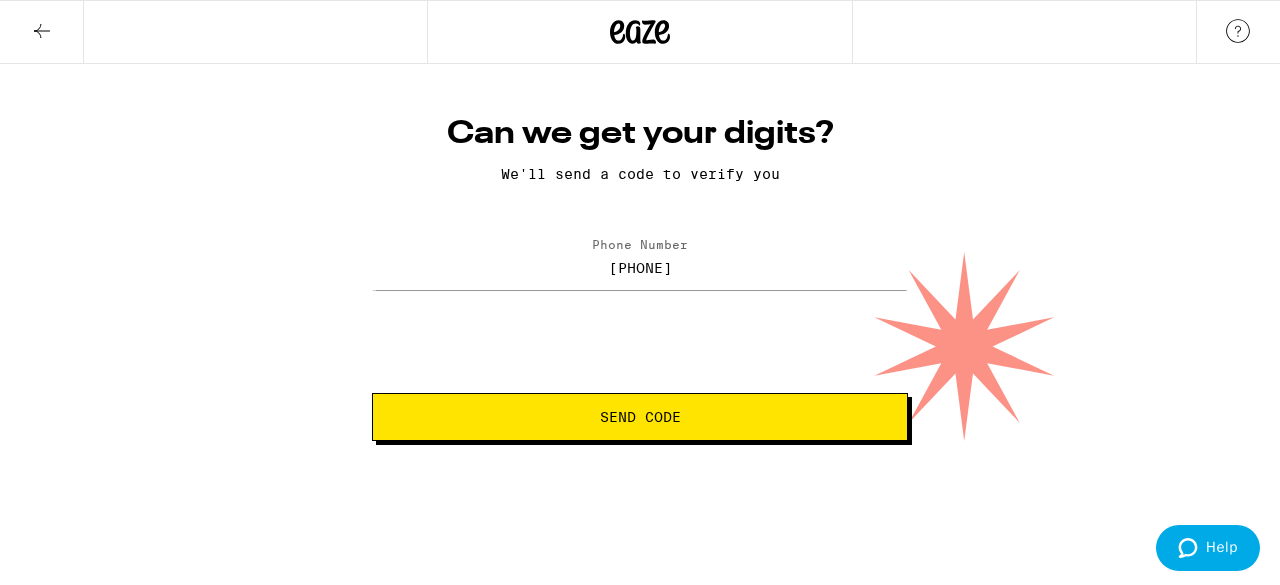 click on "Send Code" at bounding box center (640, 417) 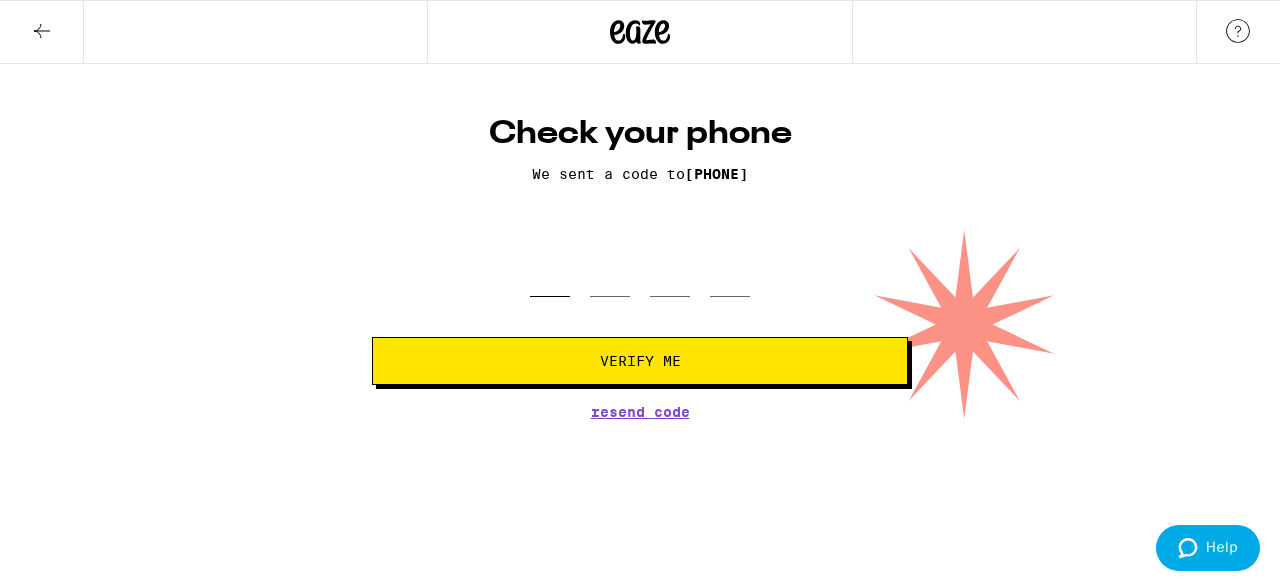 click at bounding box center [550, 267] 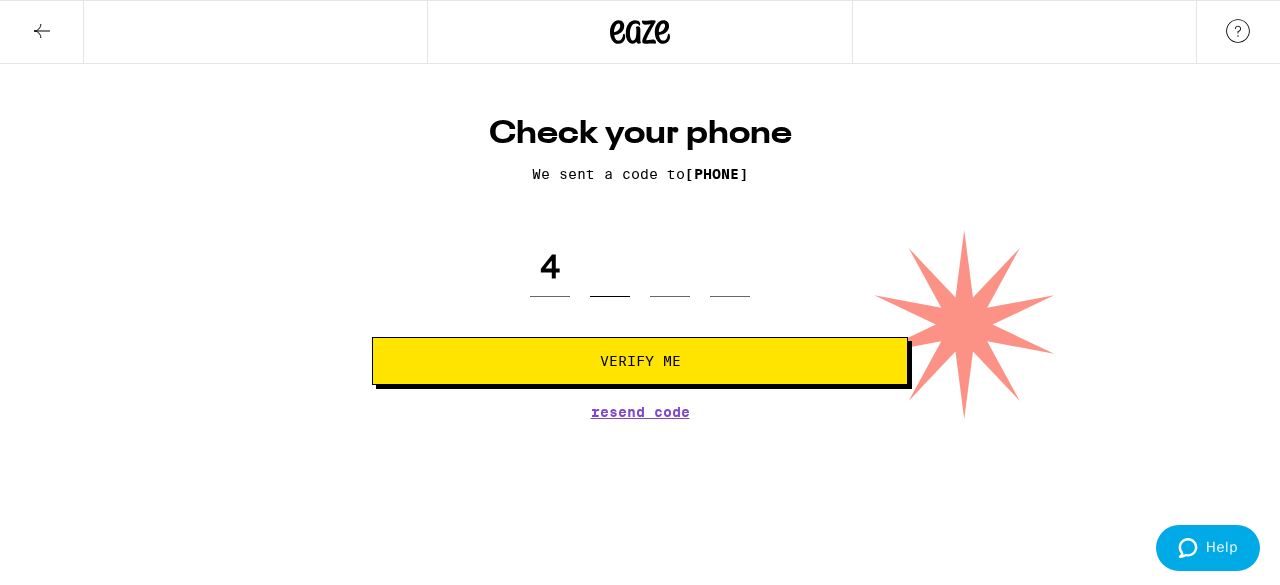 type on "4" 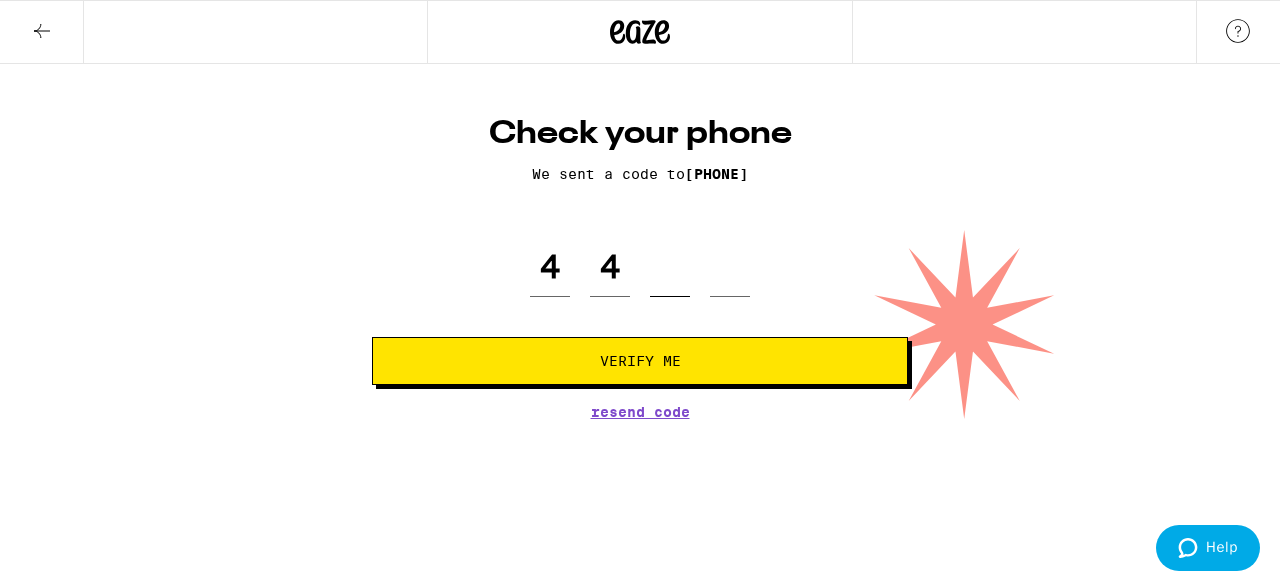 type on "3" 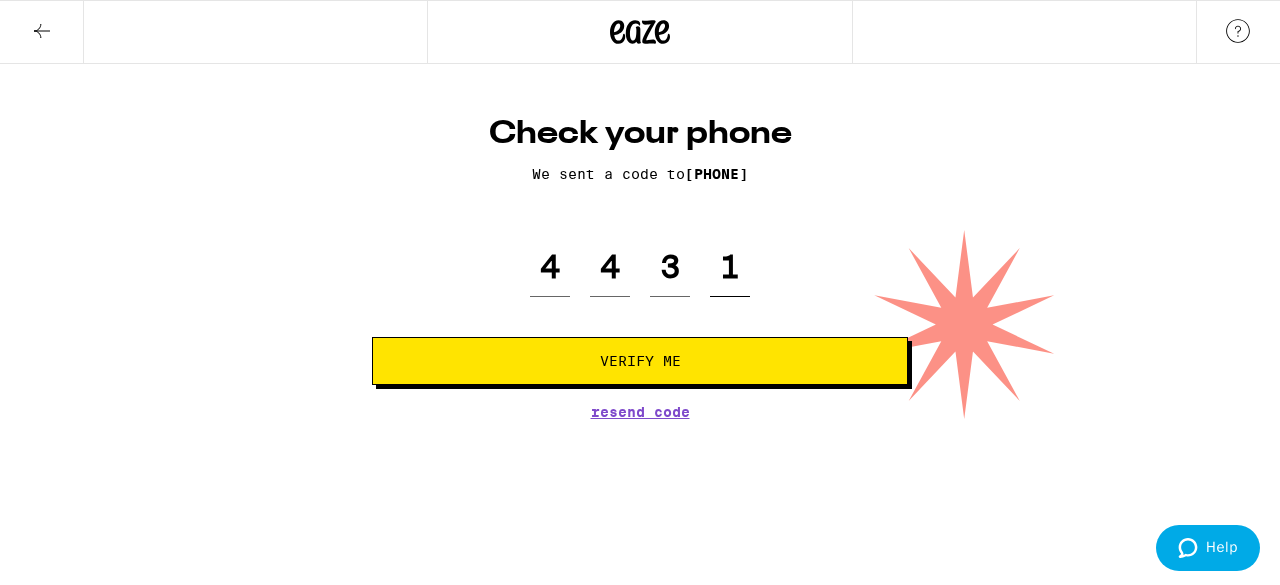type on "1" 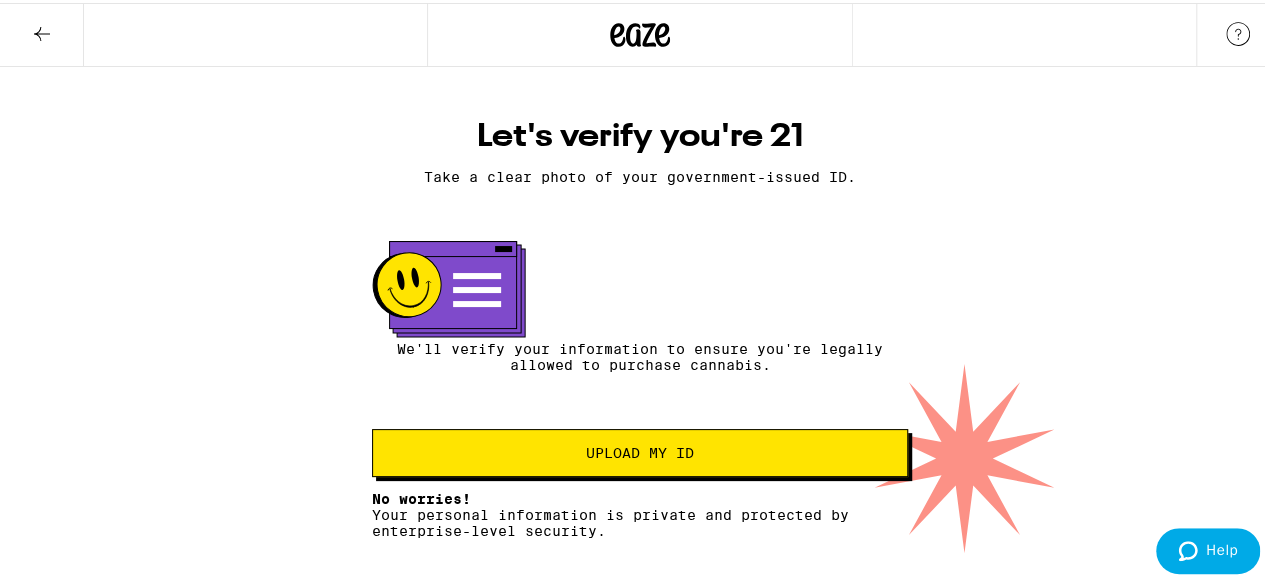 click at bounding box center [42, 32] 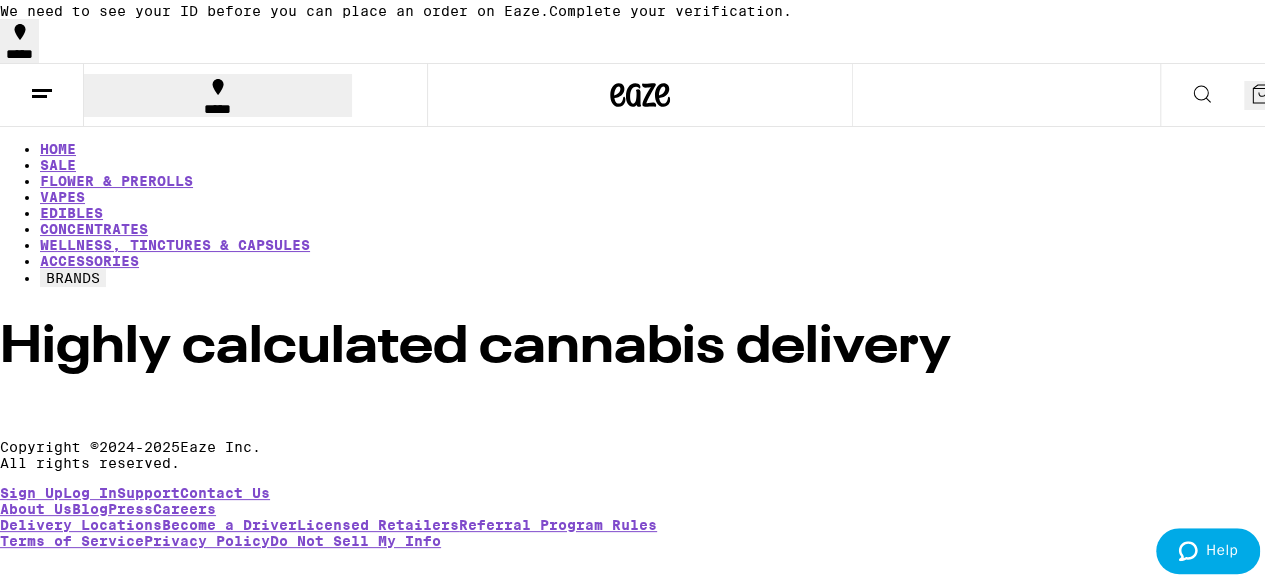 click 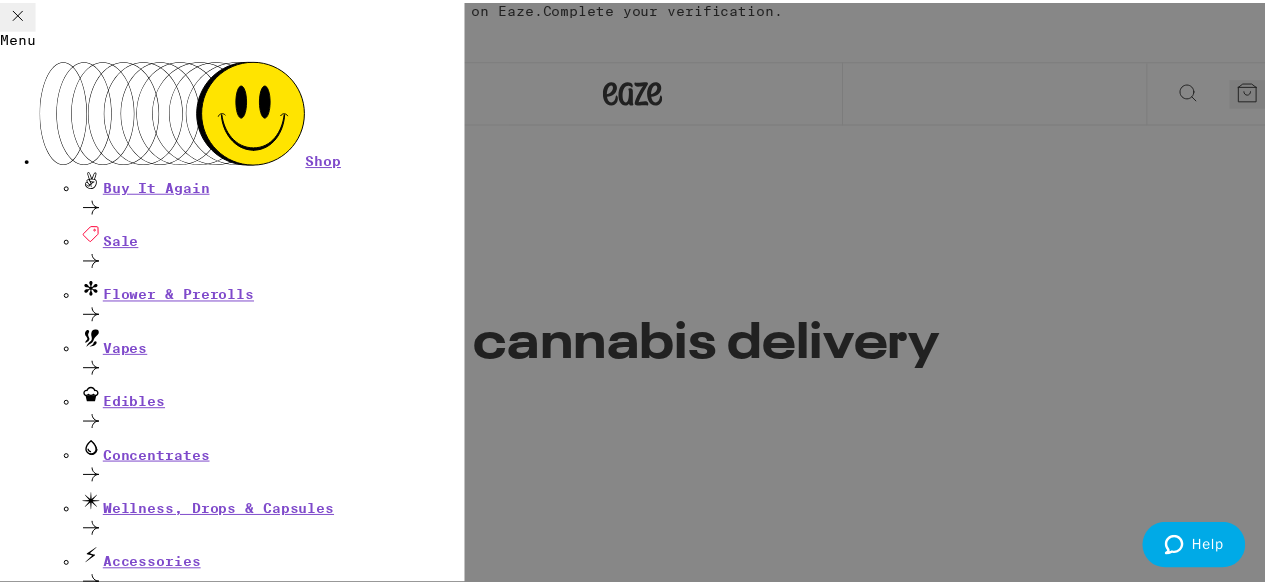scroll, scrollTop: 0, scrollLeft: 0, axis: both 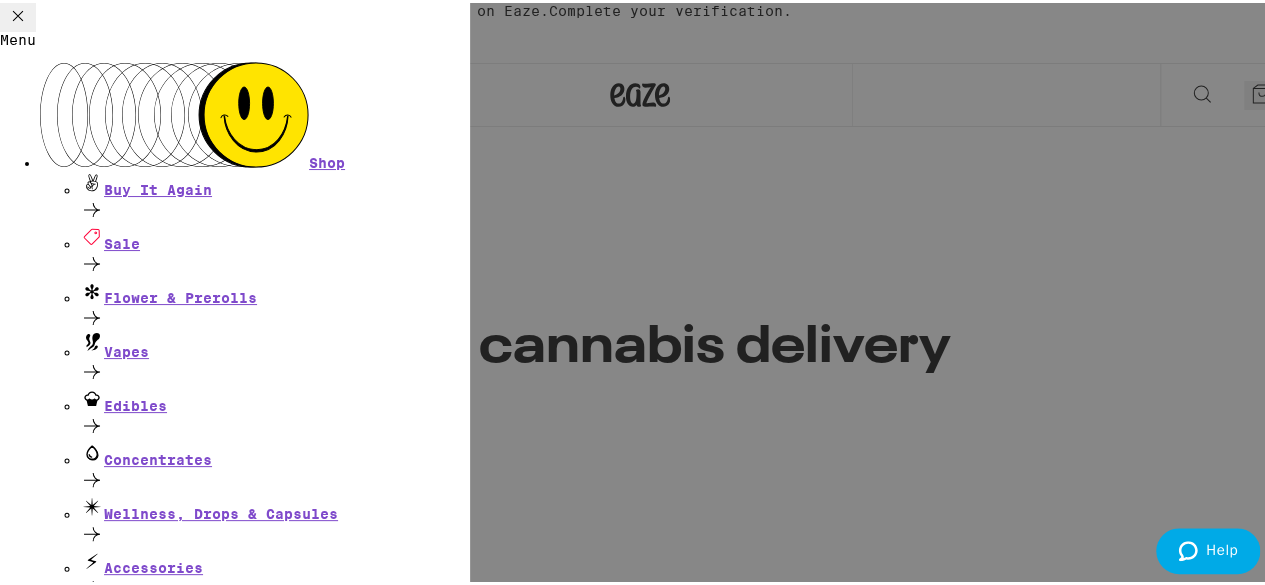 click on "Logout" at bounding box center [67, 710] 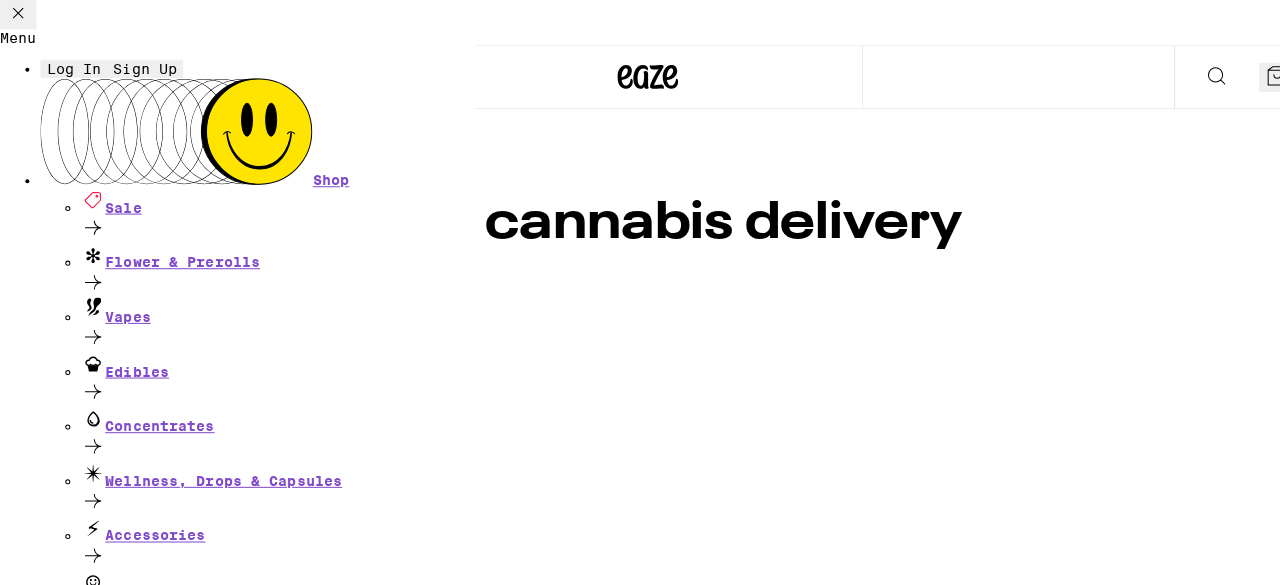 scroll, scrollTop: 198, scrollLeft: 0, axis: vertical 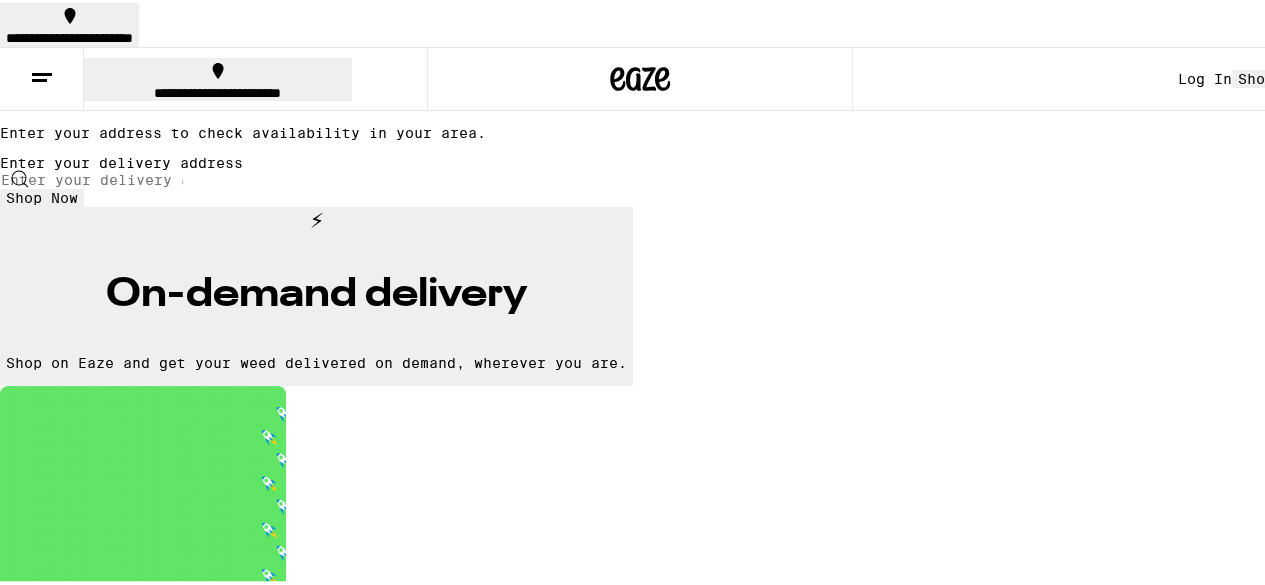 click on "Log In" at bounding box center (1205, 76) 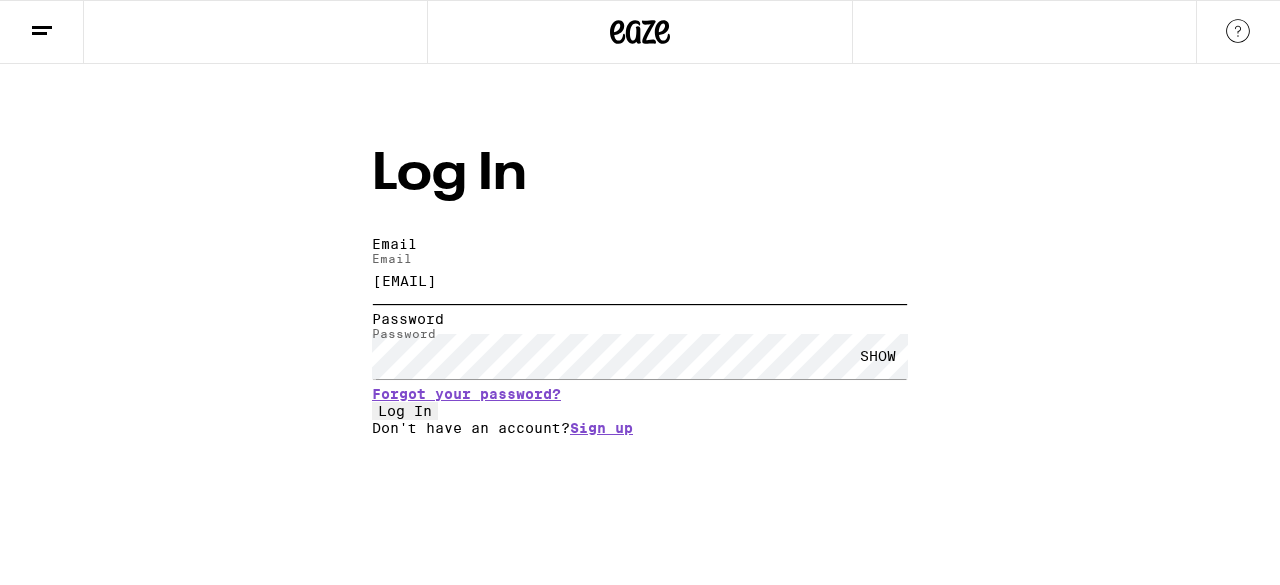 click on "almazanmelissa2566@Outlook.com" at bounding box center [640, 281] 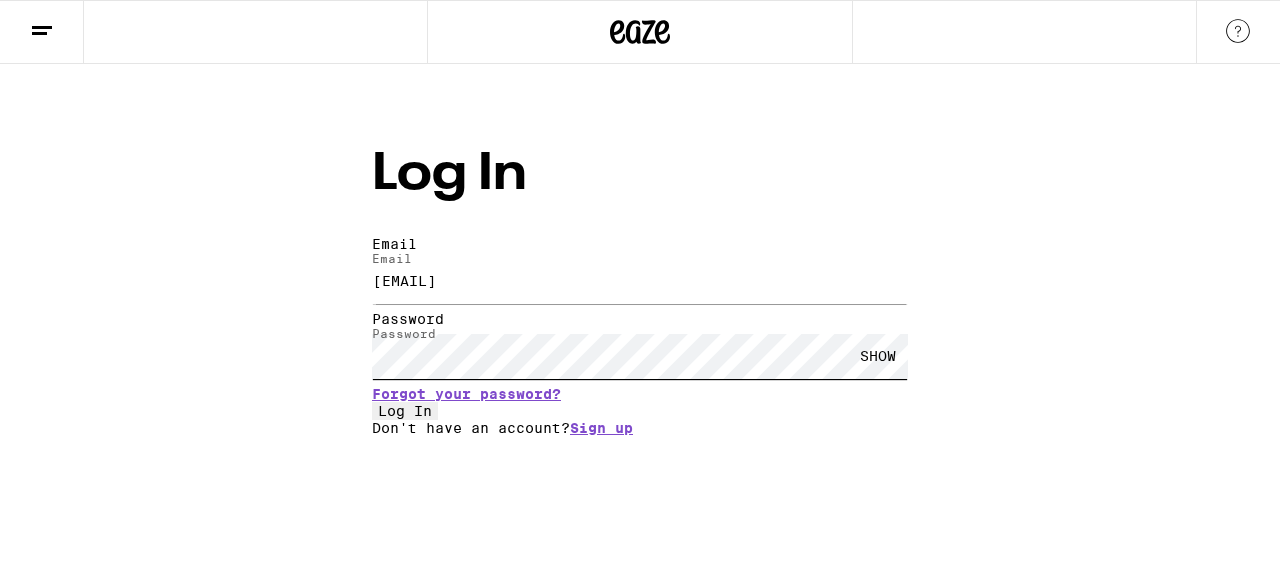 click on "Log In" at bounding box center (405, 411) 